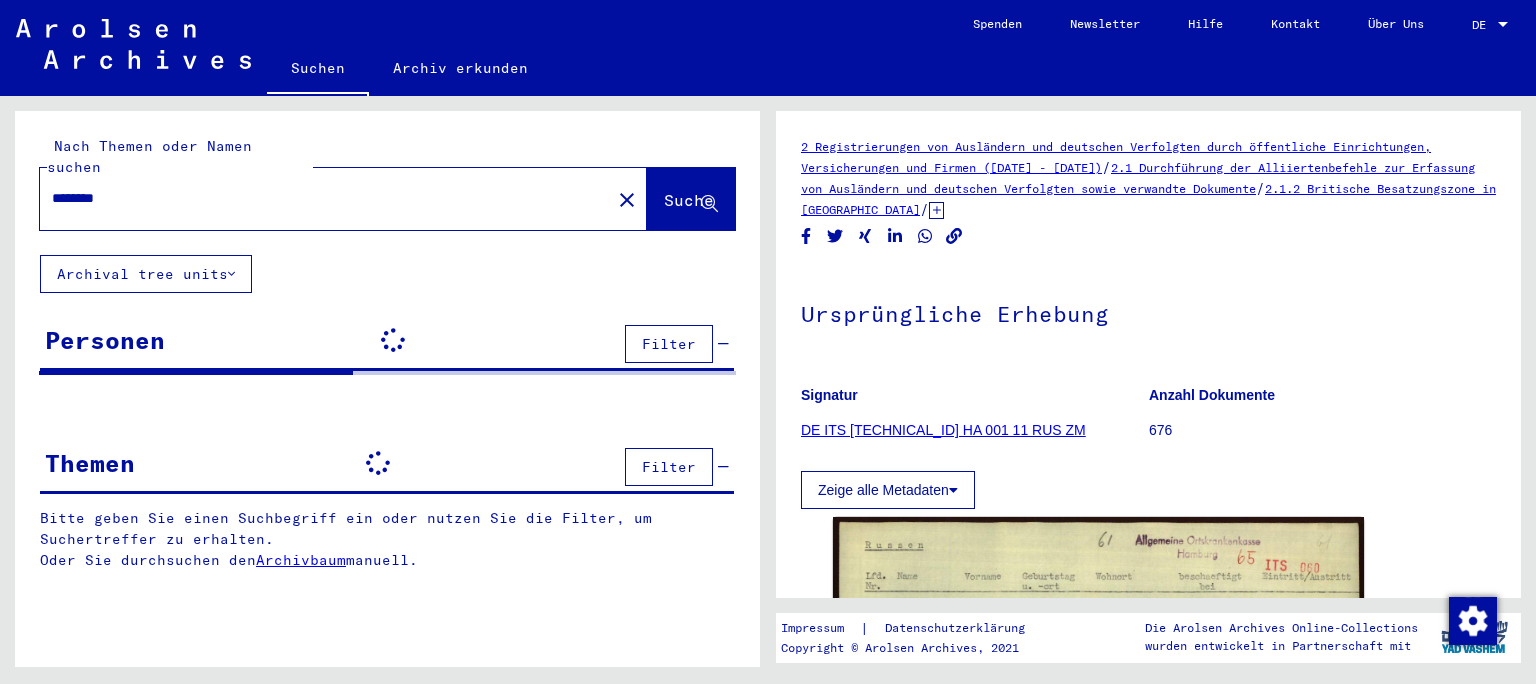 scroll, scrollTop: 0, scrollLeft: 0, axis: both 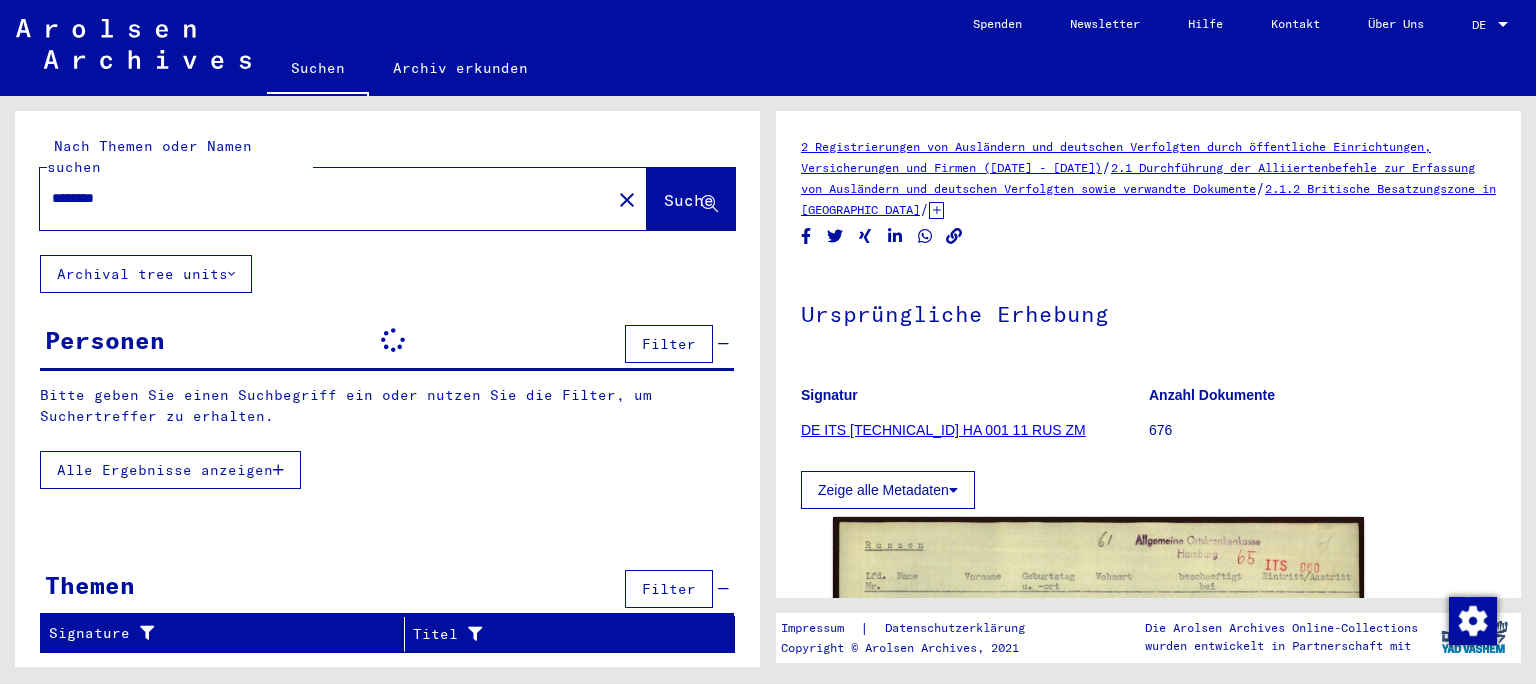 click on "********" at bounding box center [325, 198] 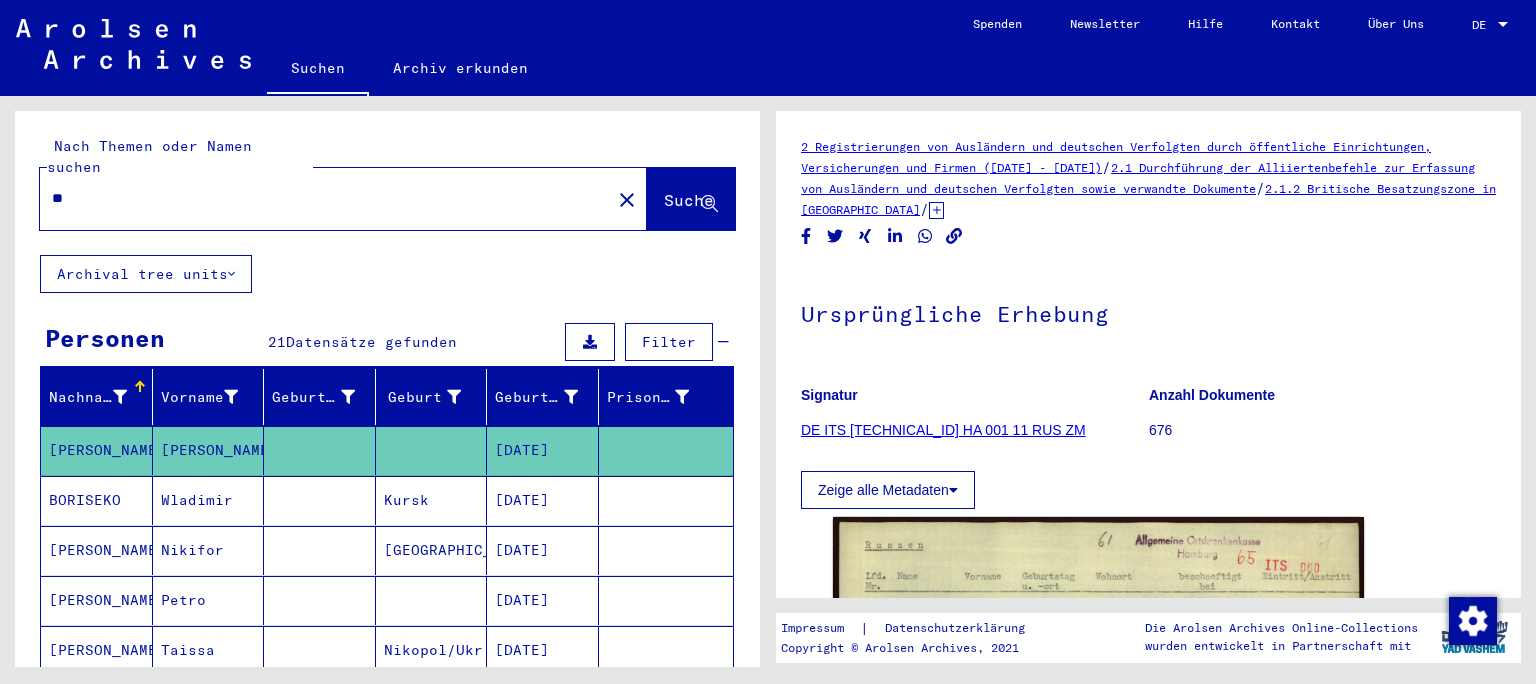 type on "*" 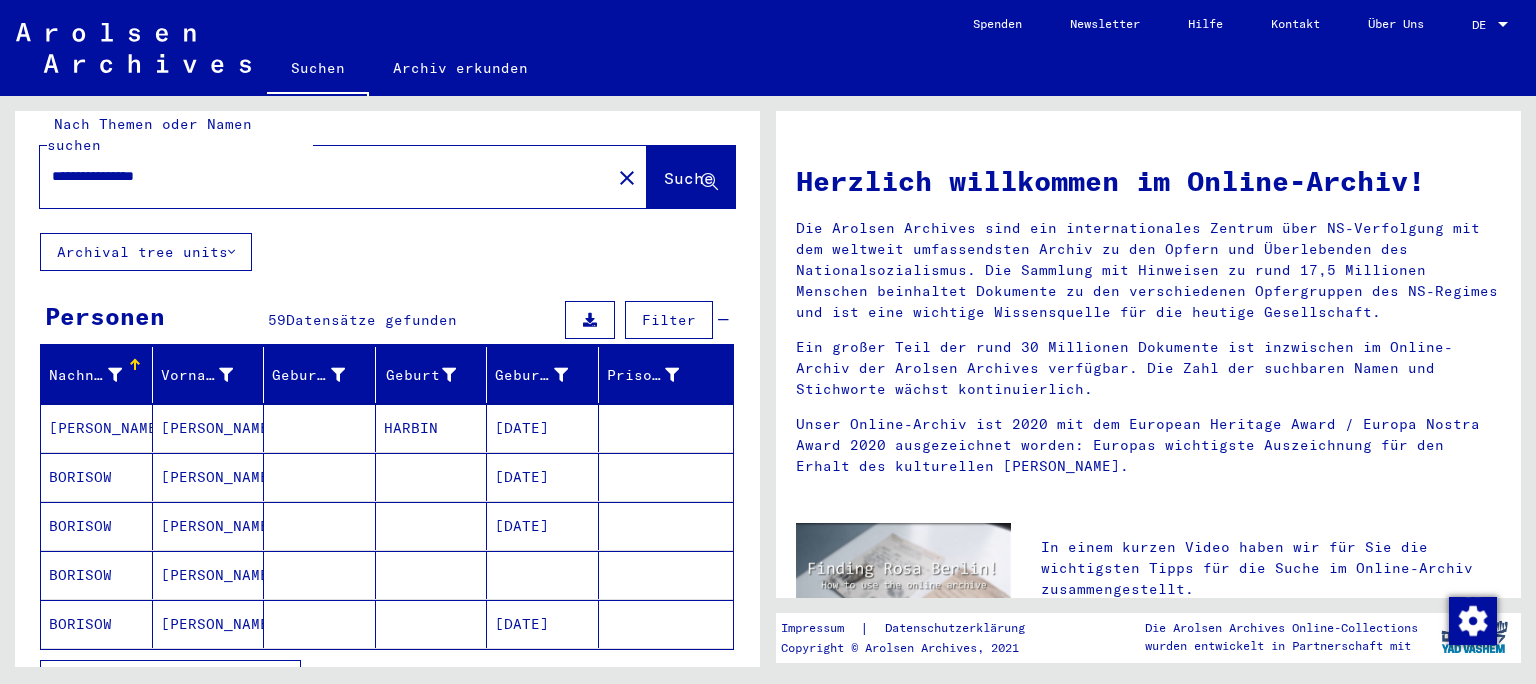 scroll, scrollTop: 0, scrollLeft: 0, axis: both 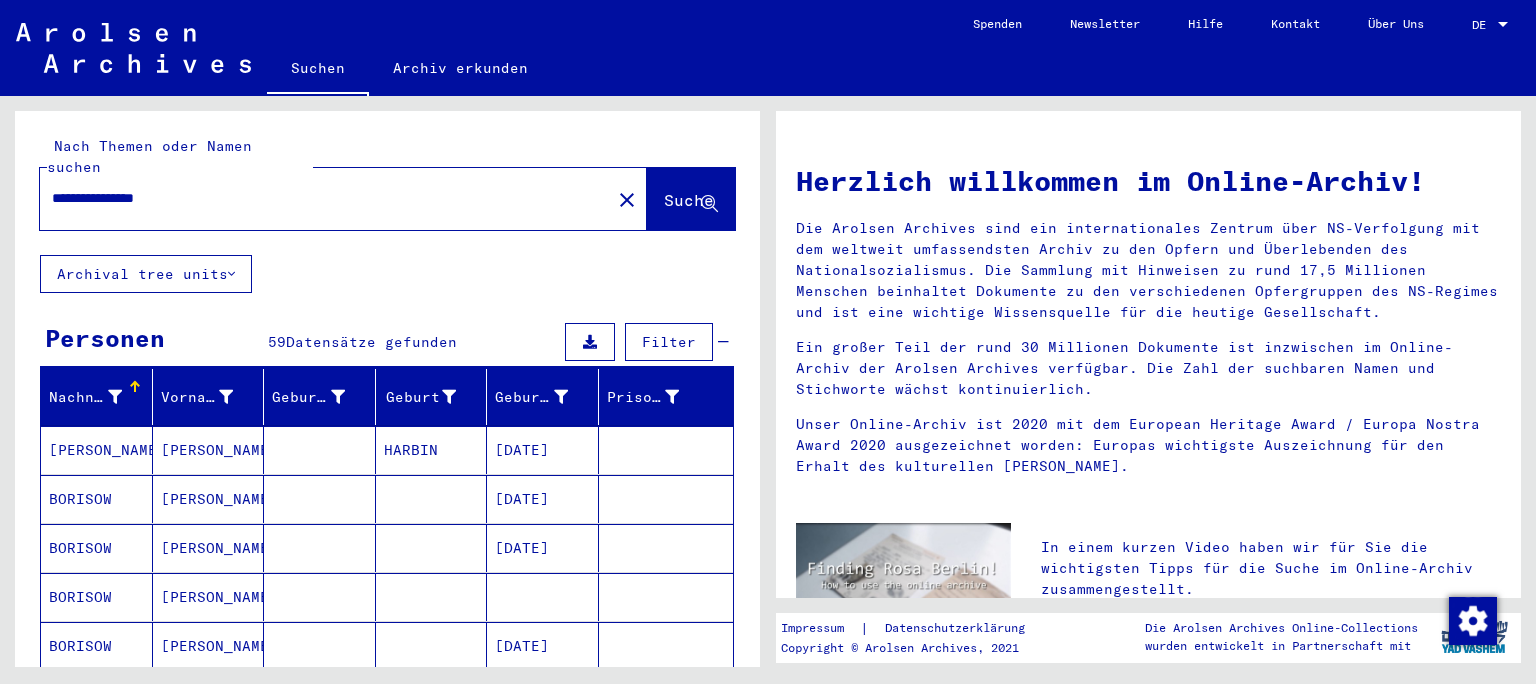 drag, startPoint x: 208, startPoint y: 167, endPoint x: 126, endPoint y: 156, distance: 82.73451 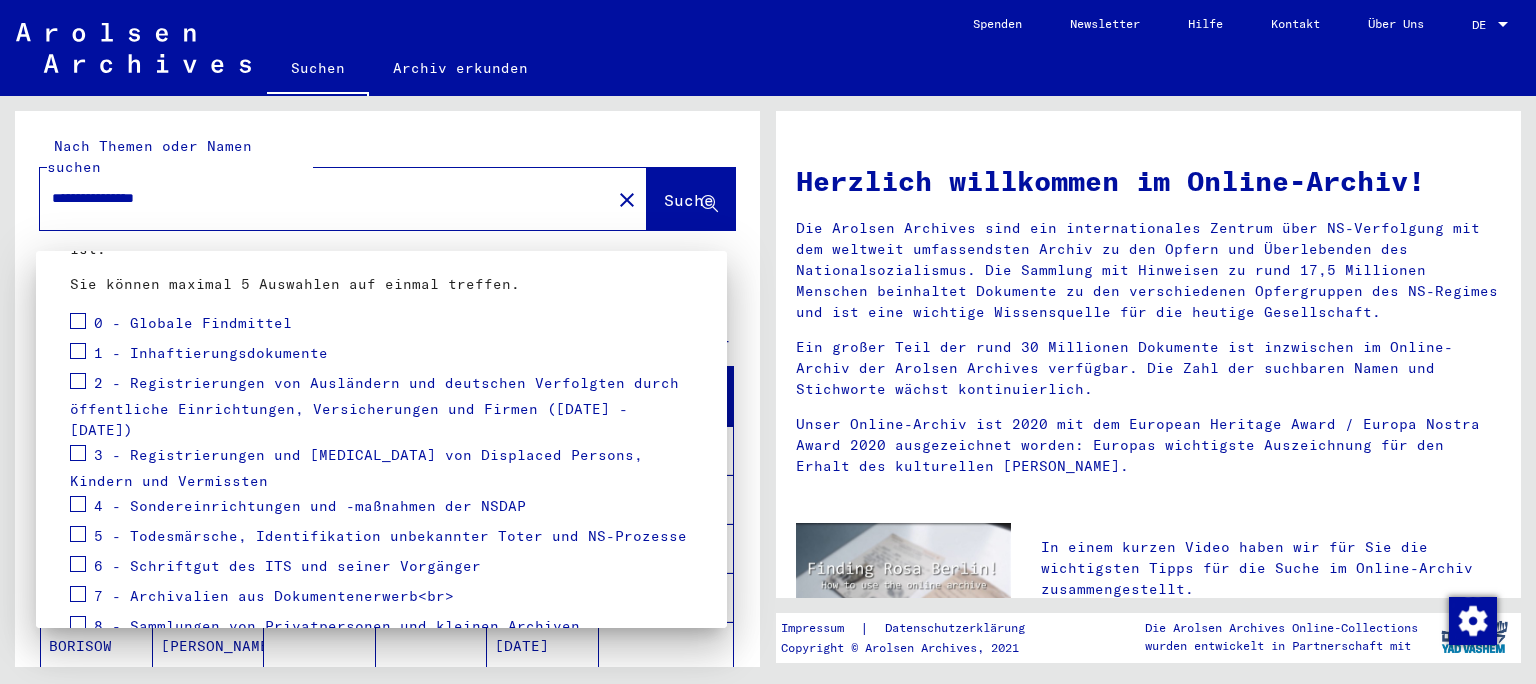 scroll, scrollTop: 221, scrollLeft: 0, axis: vertical 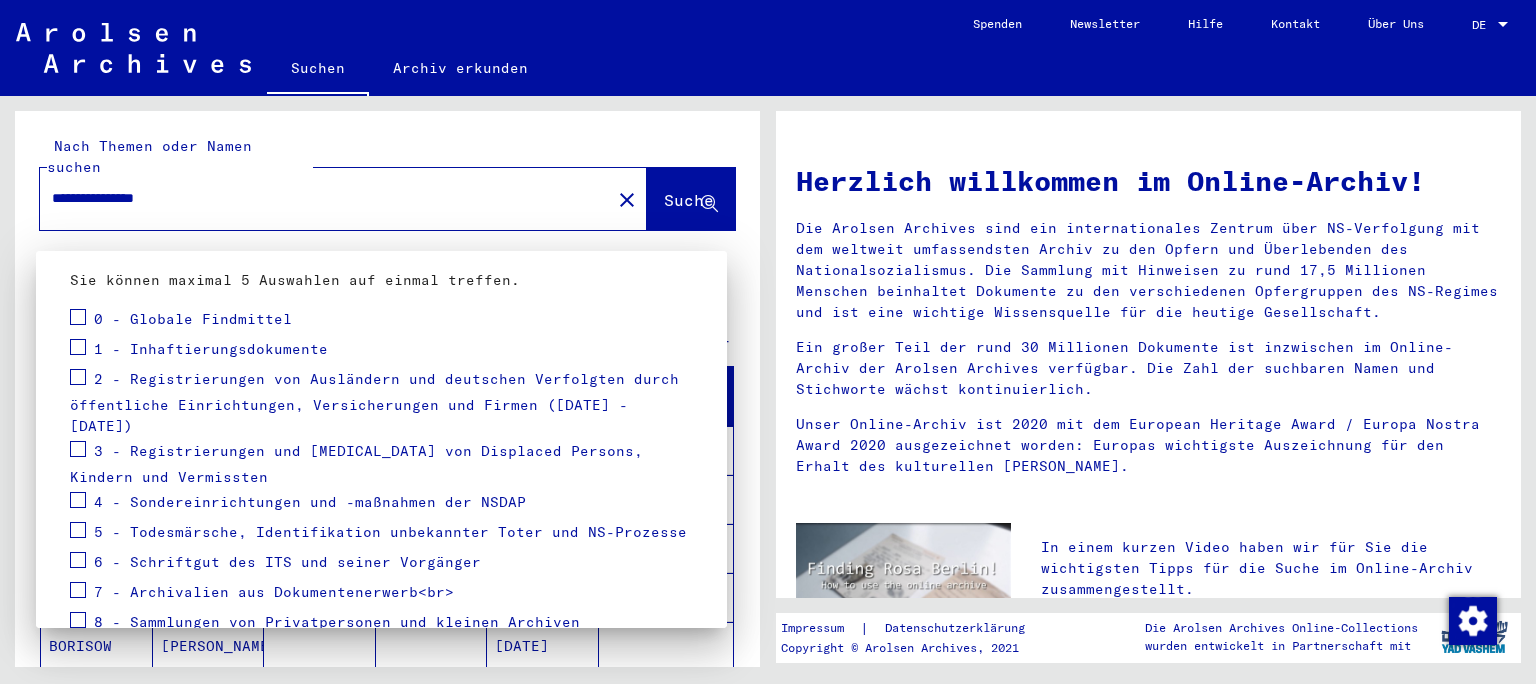 click at bounding box center [768, 342] 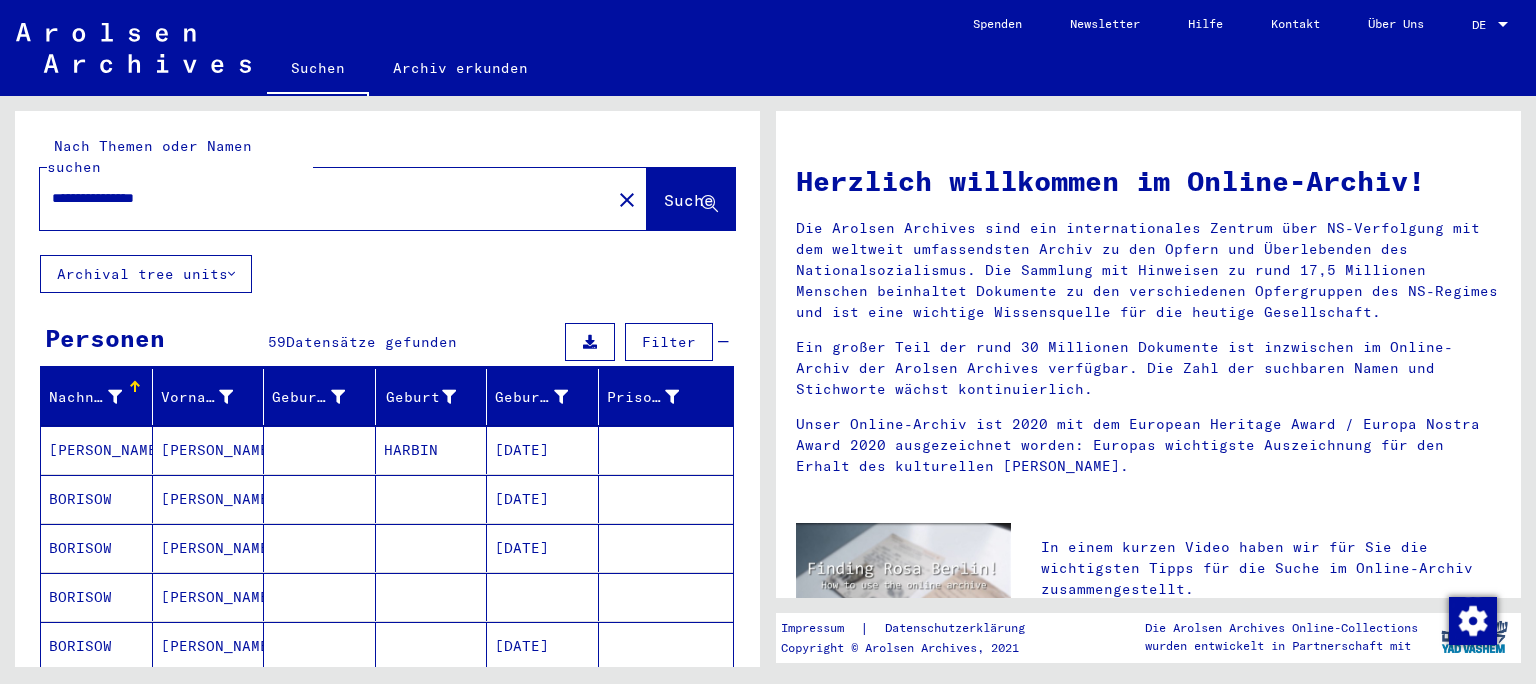 drag, startPoint x: 201, startPoint y: 166, endPoint x: 124, endPoint y: 169, distance: 77.05842 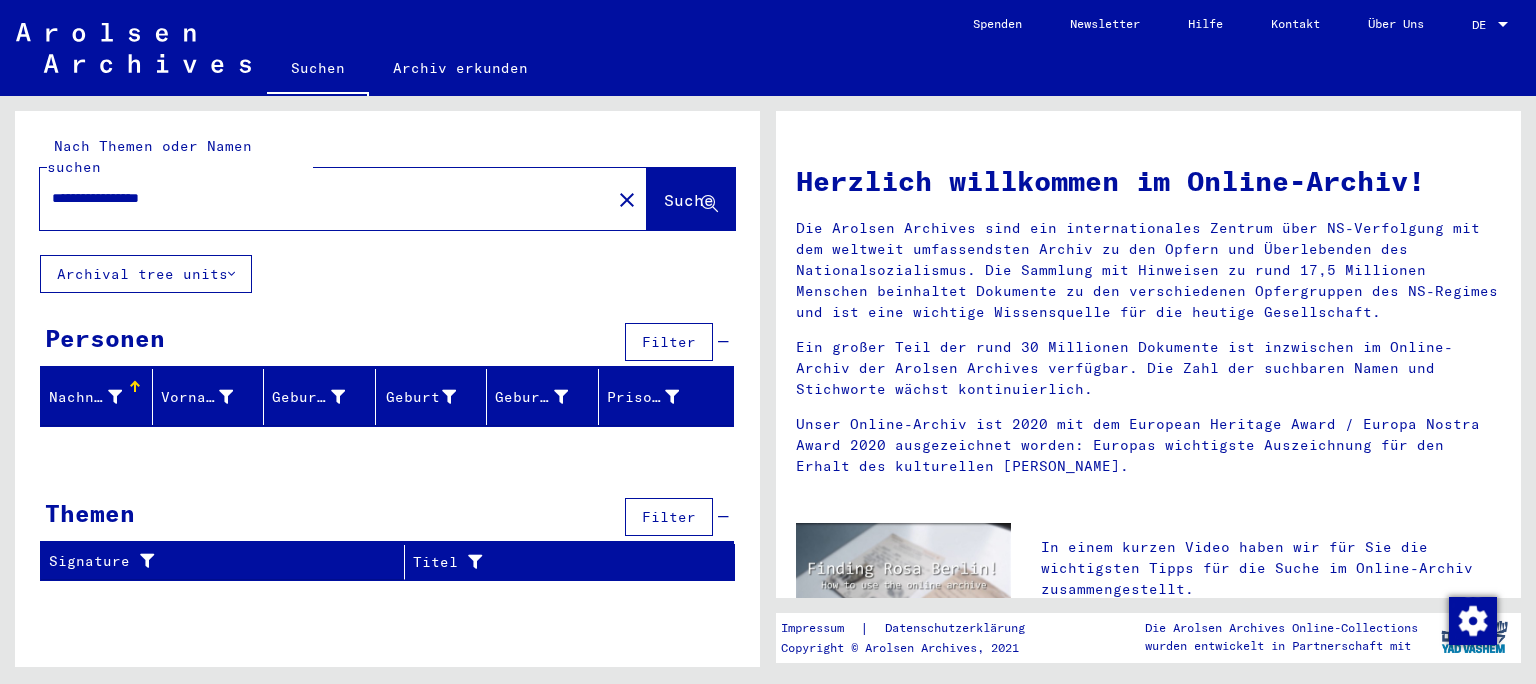 click on "**********" at bounding box center [319, 198] 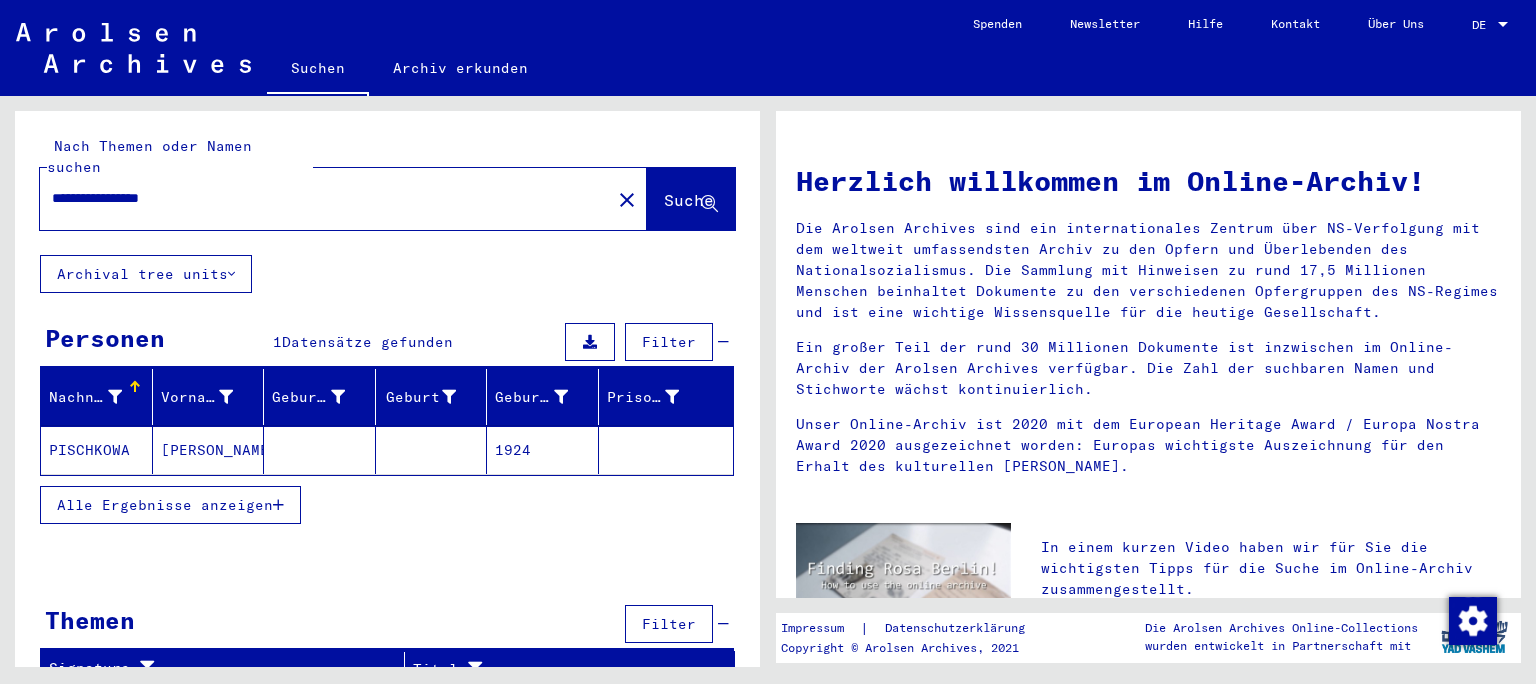 click on "PISCHKOWA" 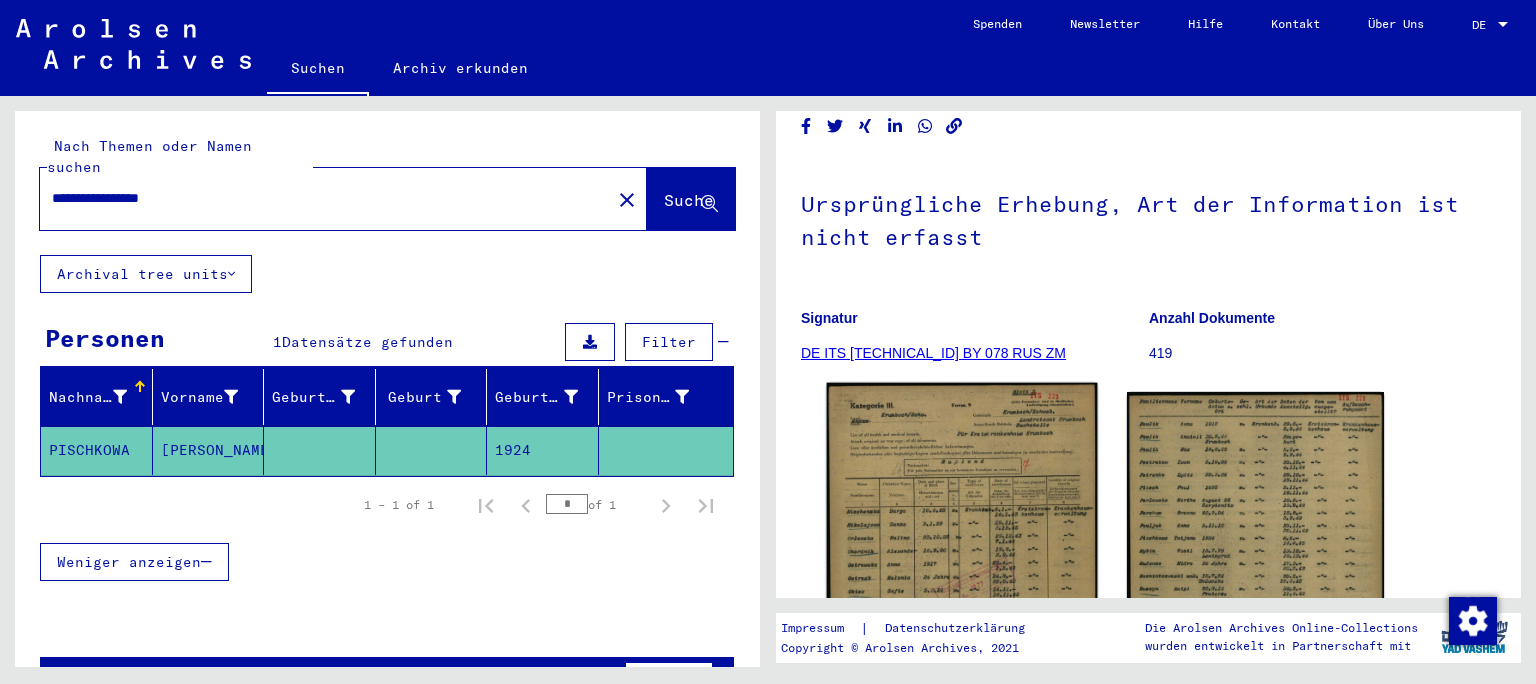 scroll, scrollTop: 442, scrollLeft: 0, axis: vertical 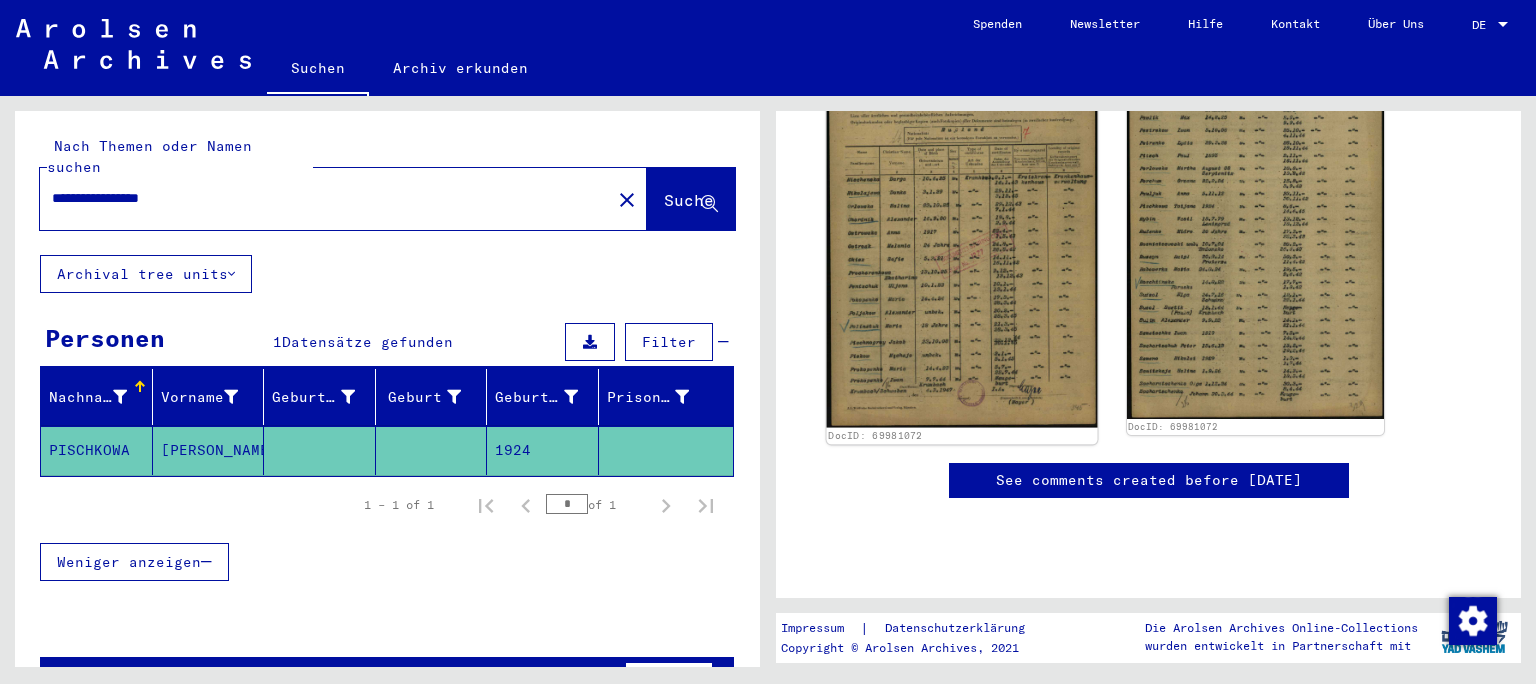 click 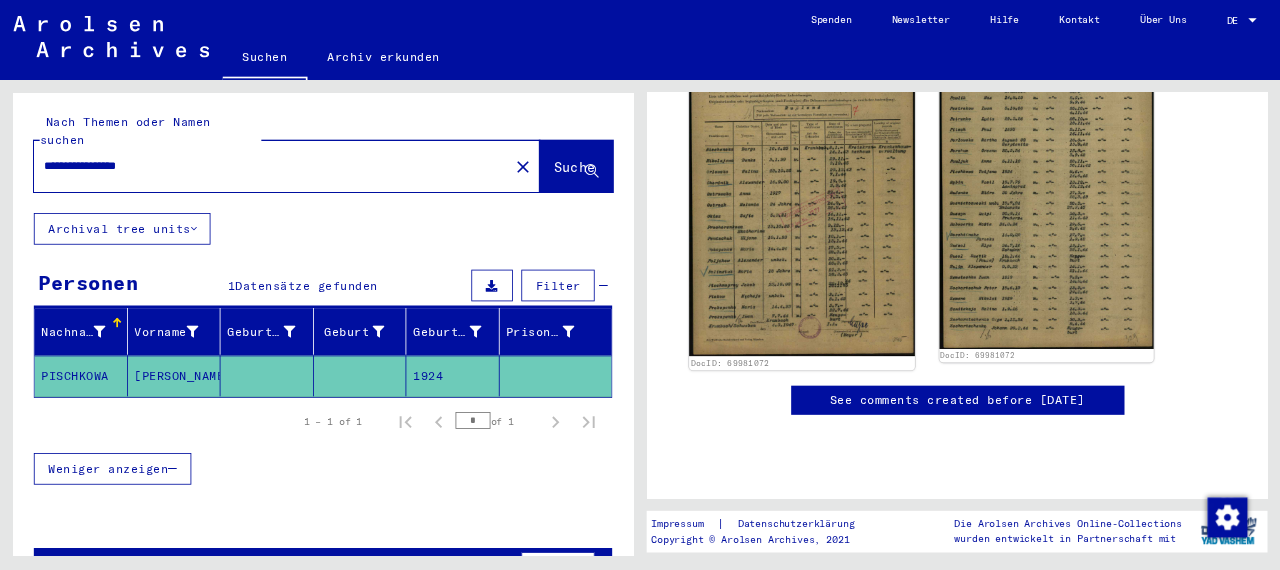 scroll, scrollTop: 441, scrollLeft: 0, axis: vertical 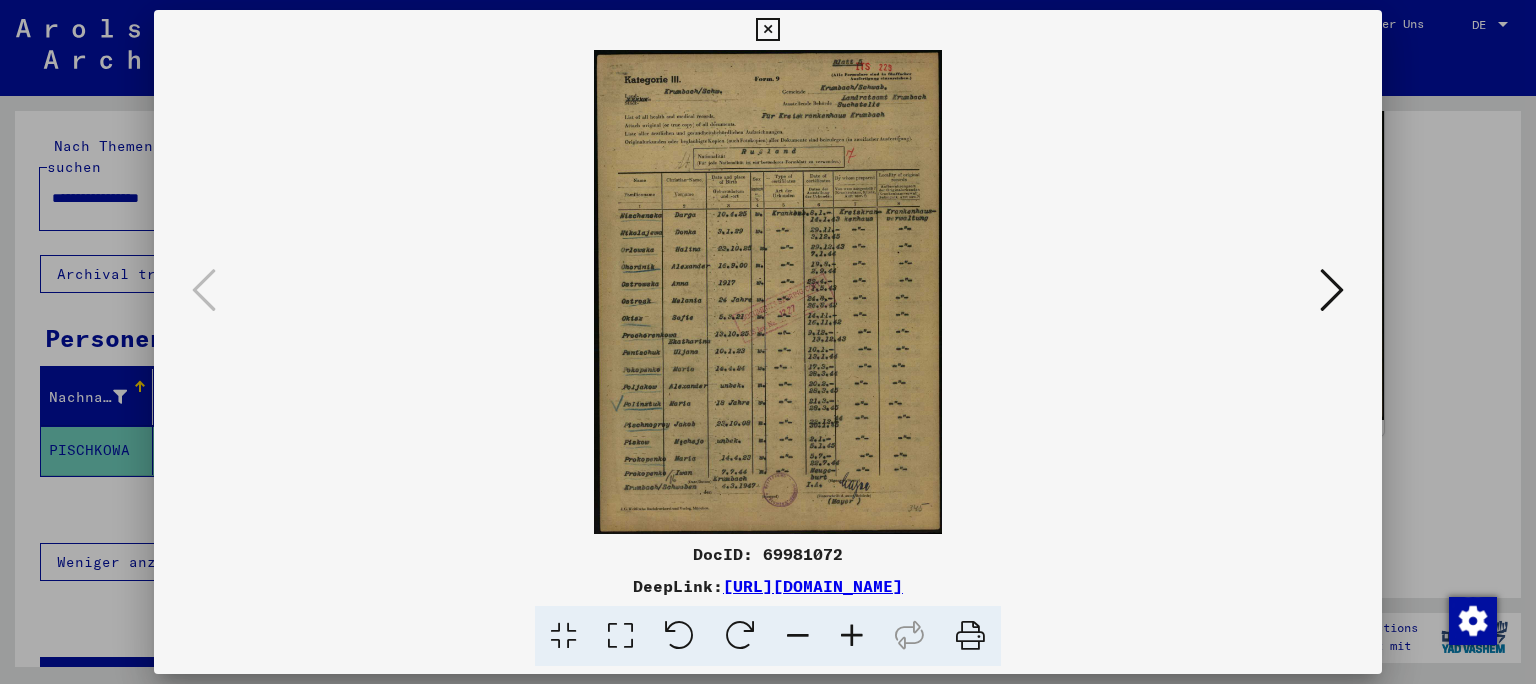 type 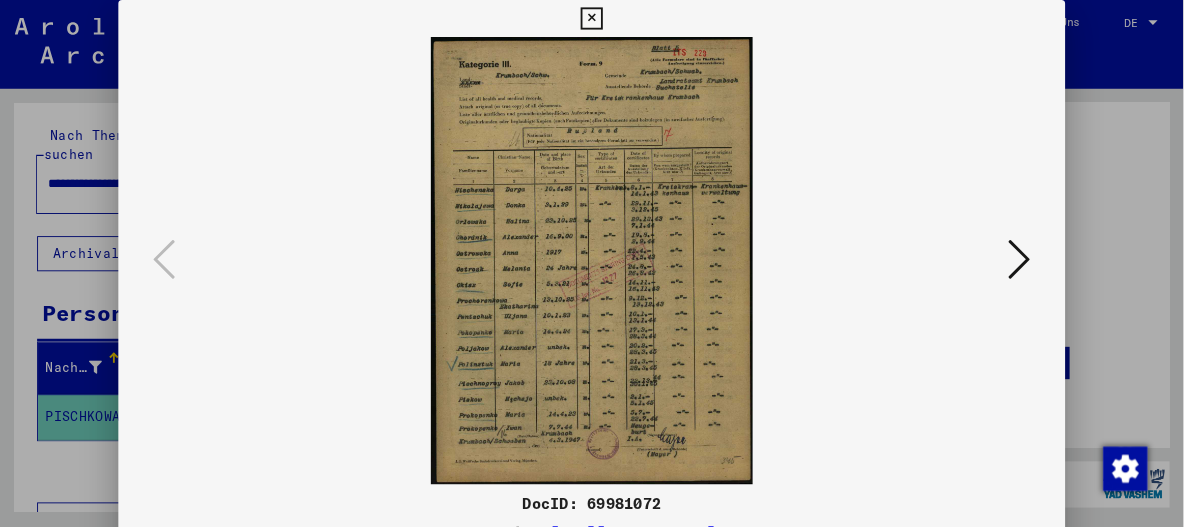 scroll, scrollTop: 462, scrollLeft: 0, axis: vertical 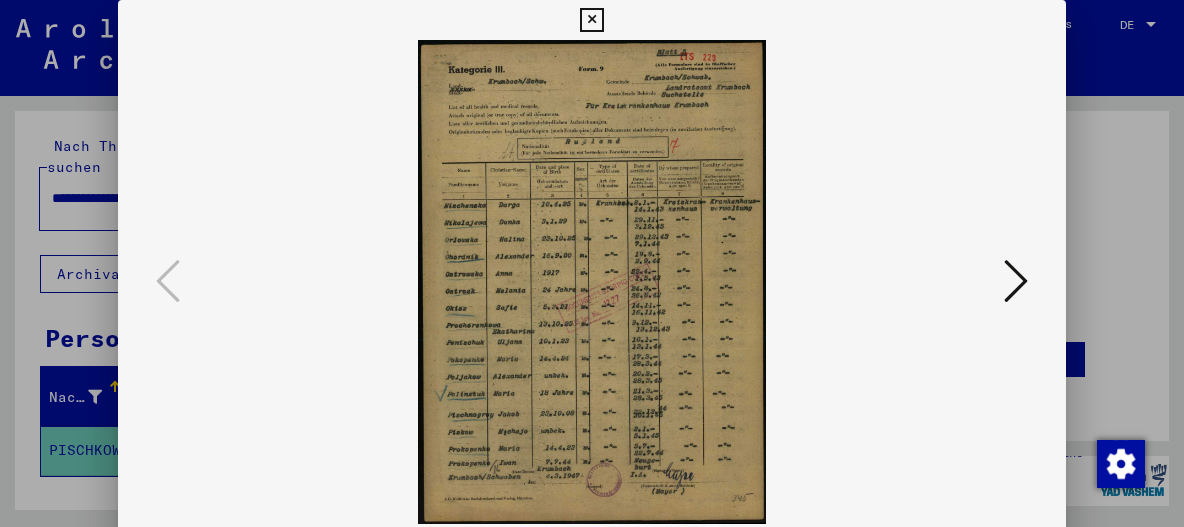 click at bounding box center (1016, 281) 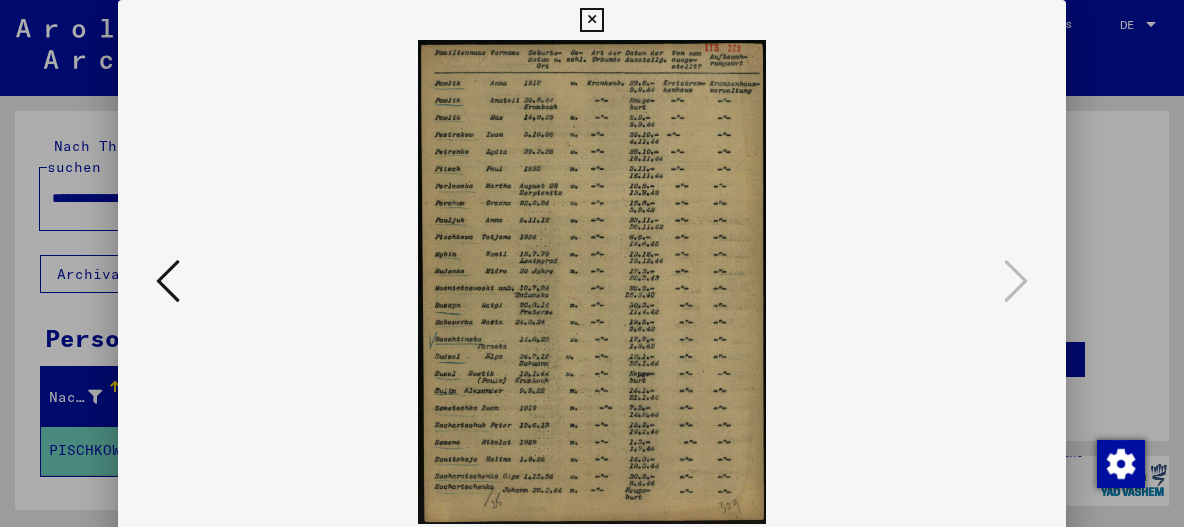 click at bounding box center (591, 20) 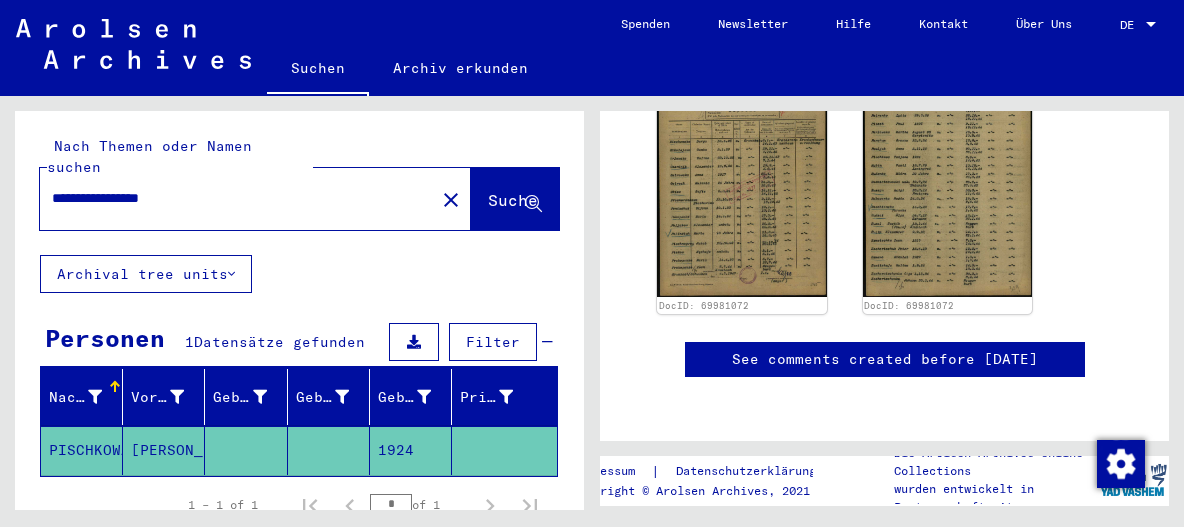 click on "Archival tree units" 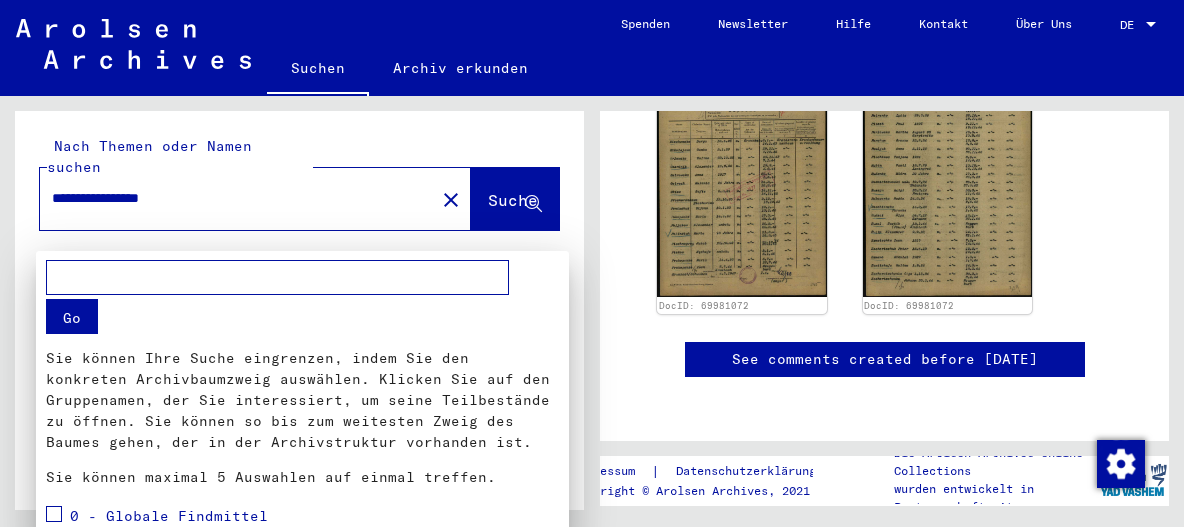 click at bounding box center (592, 263) 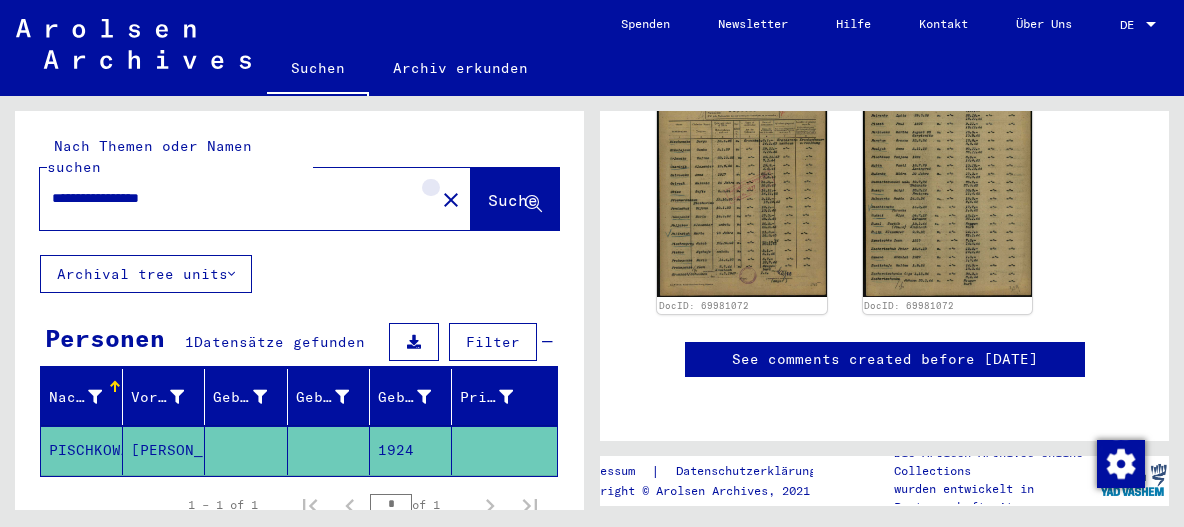 click on "close" 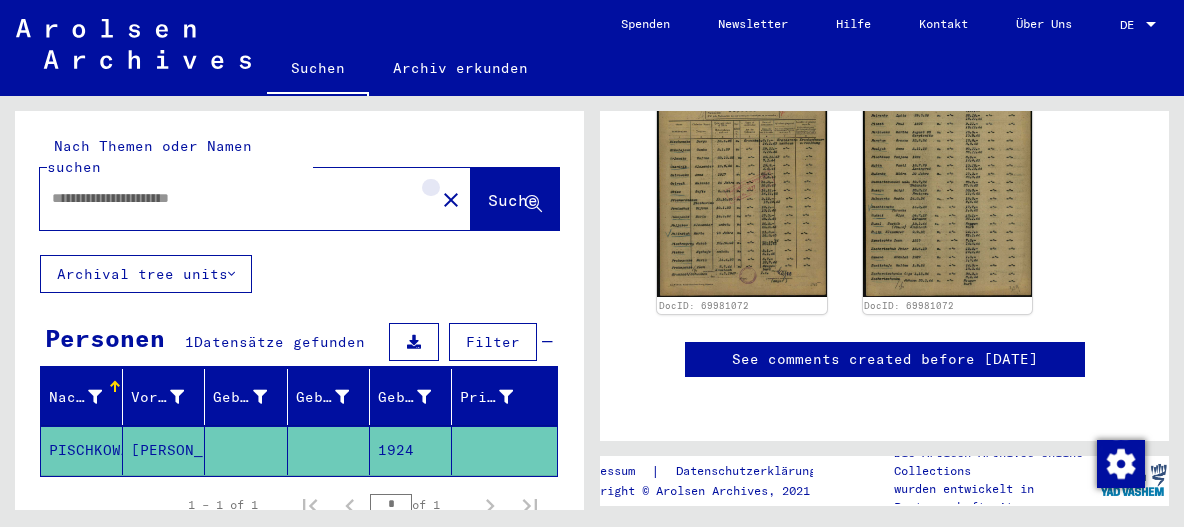 scroll, scrollTop: 0, scrollLeft: 0, axis: both 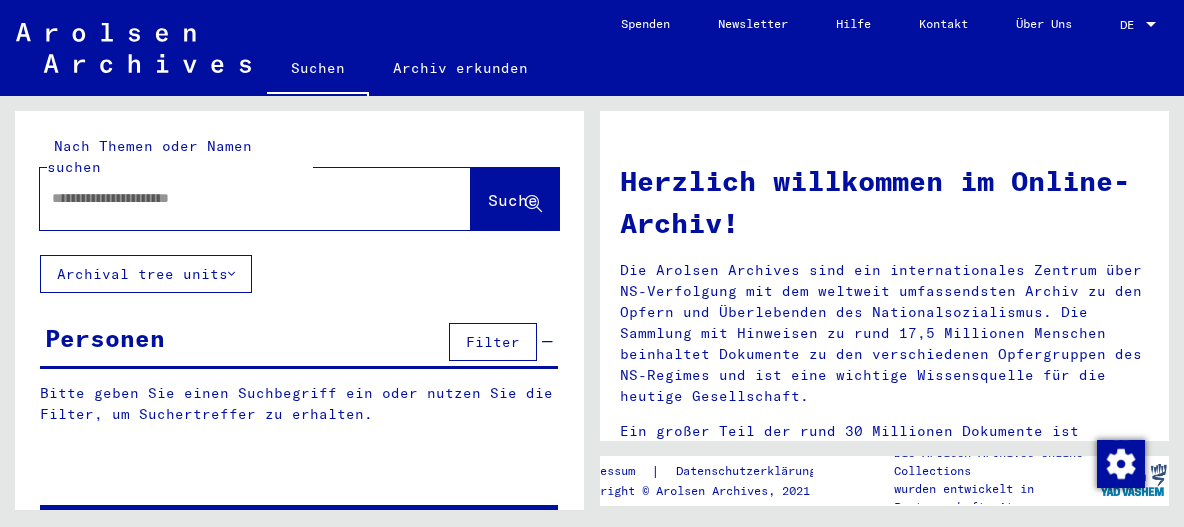 click at bounding box center (231, 198) 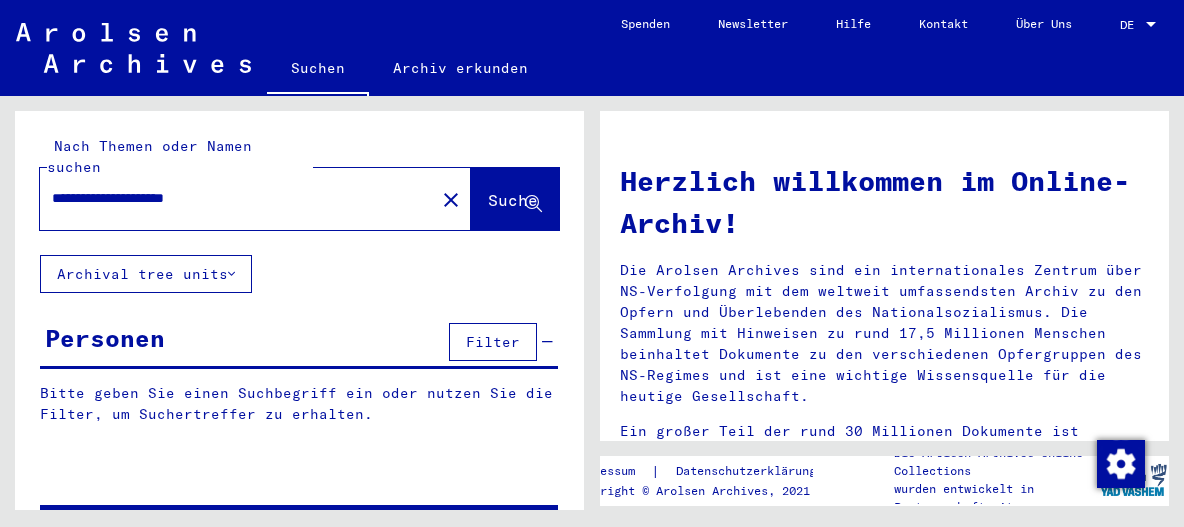 type on "**********" 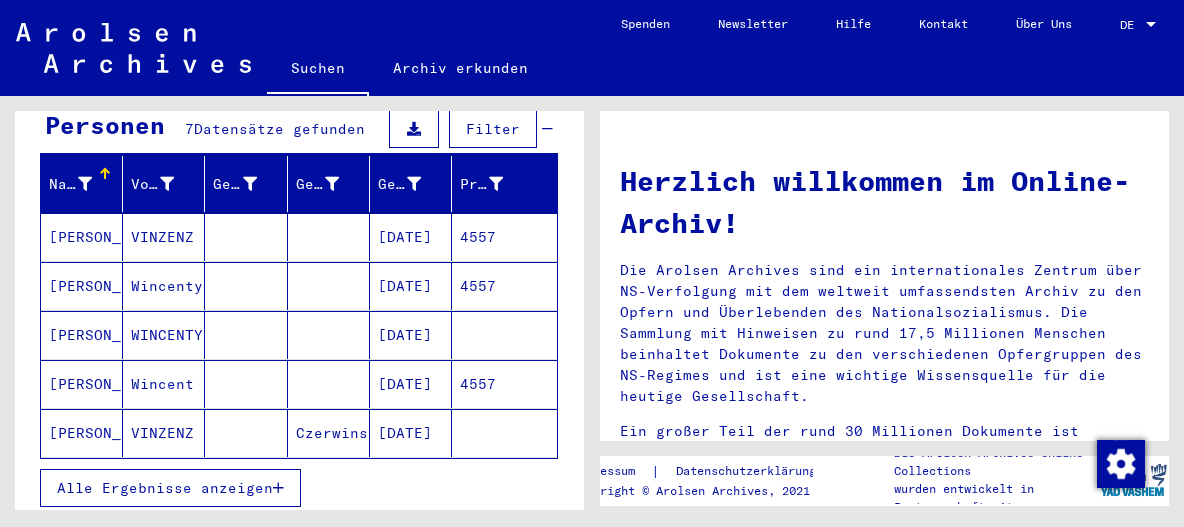 scroll, scrollTop: 215, scrollLeft: 0, axis: vertical 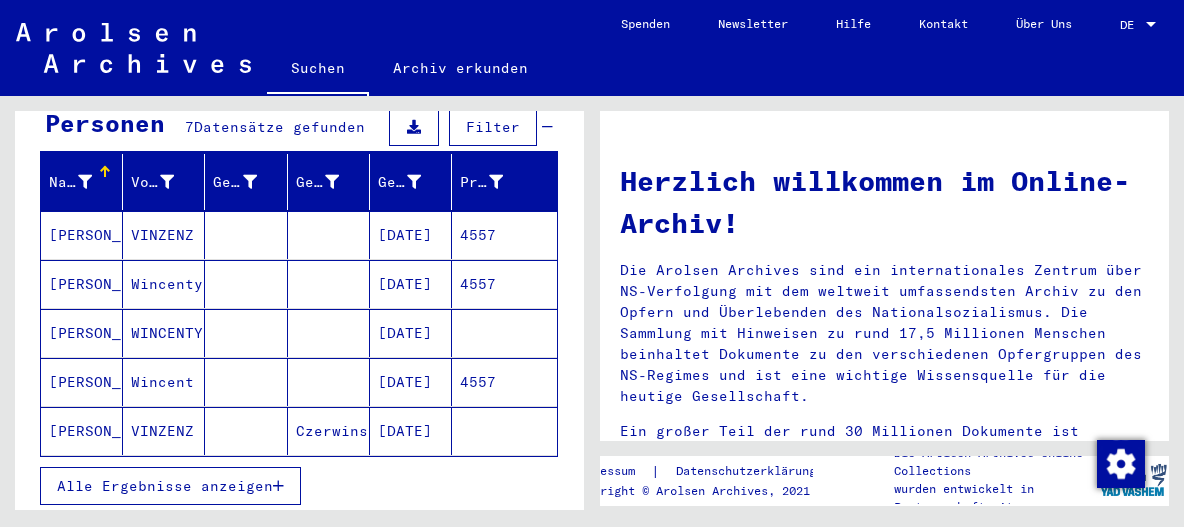 click on "[PERSON_NAME]" at bounding box center [82, 284] 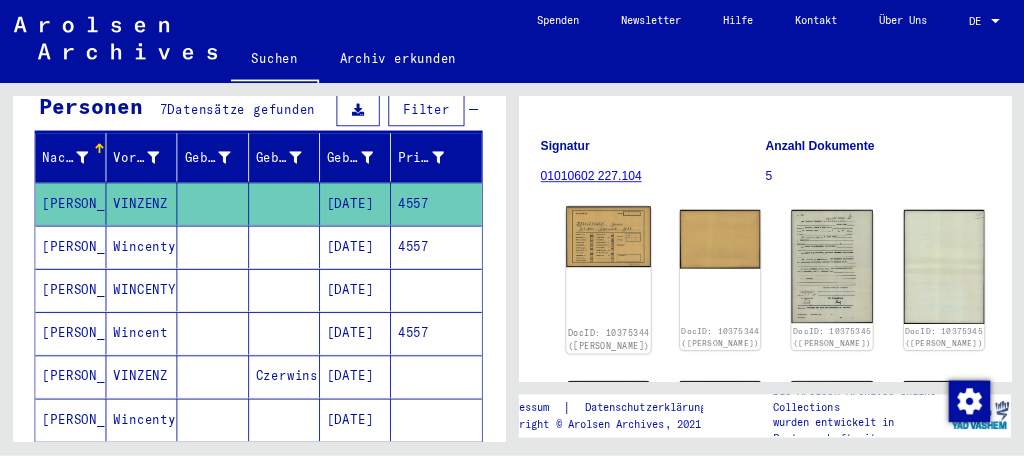 scroll, scrollTop: 322, scrollLeft: 0, axis: vertical 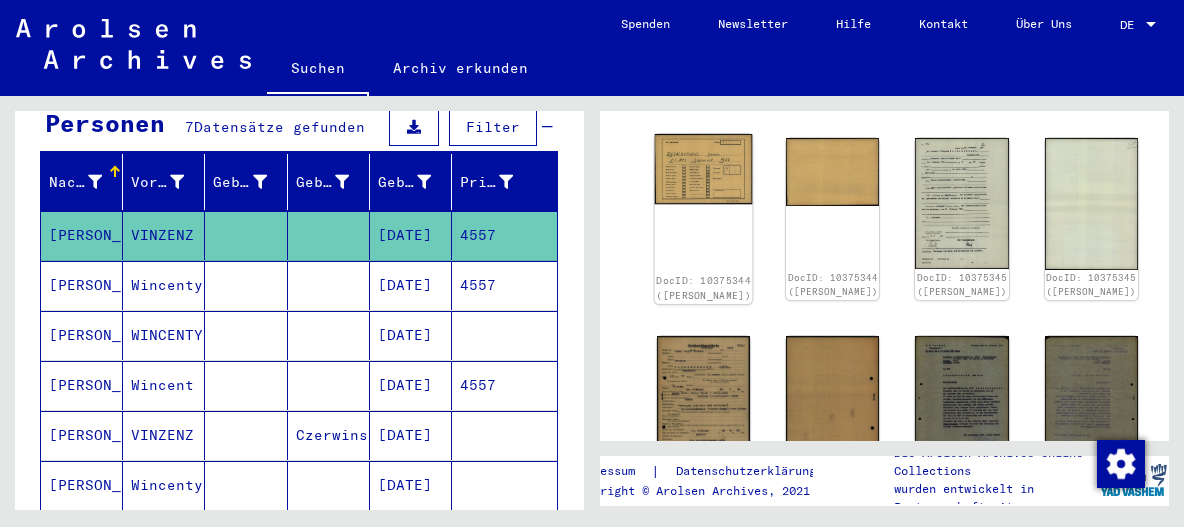 click 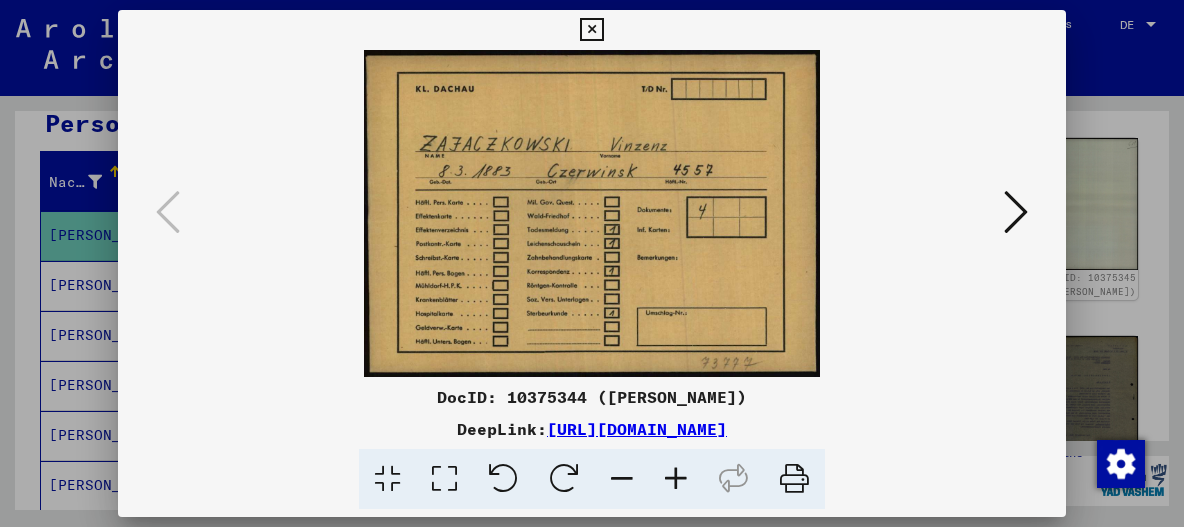 click at bounding box center [1016, 212] 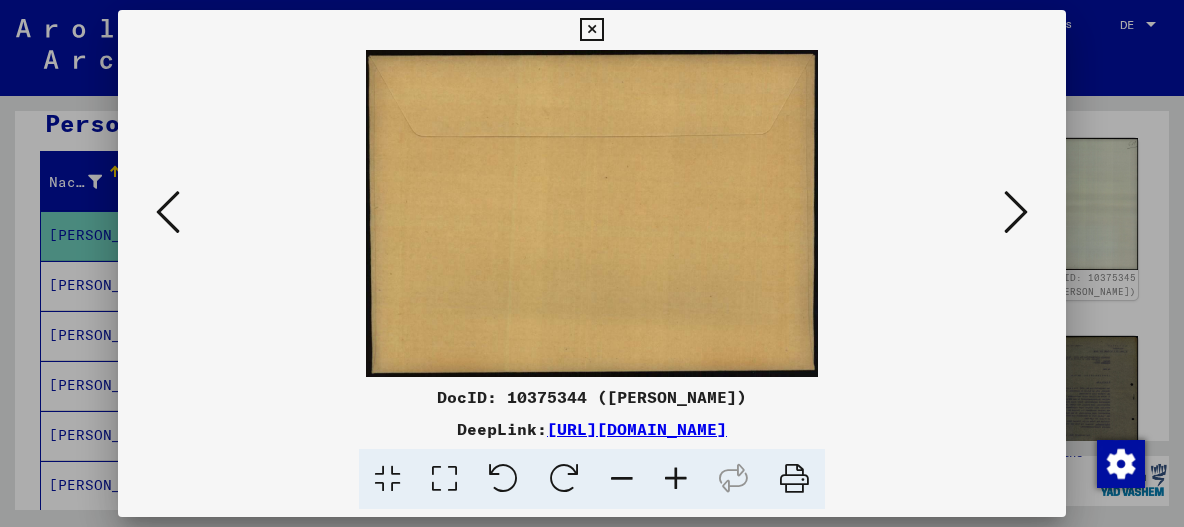 click at bounding box center [1016, 212] 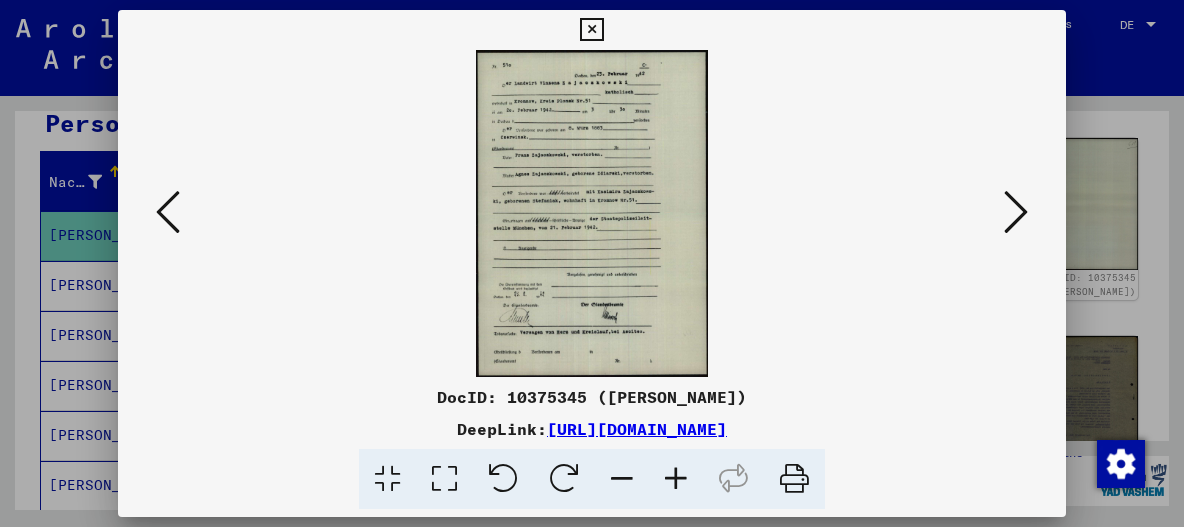 type 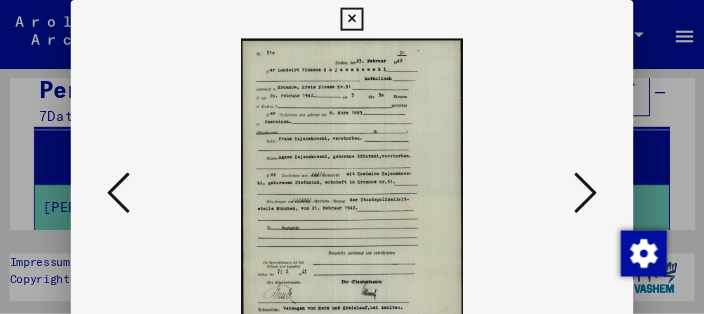 scroll, scrollTop: 230, scrollLeft: 0, axis: vertical 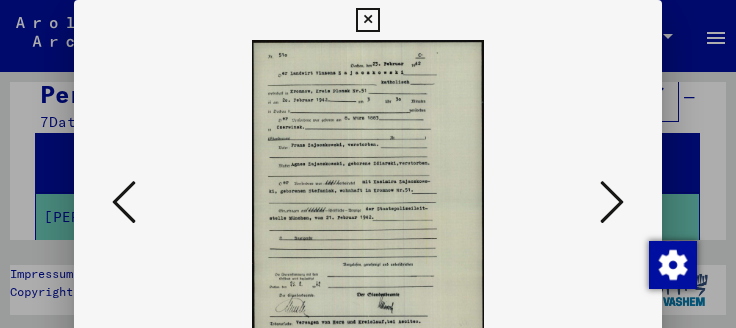 click at bounding box center (612, 202) 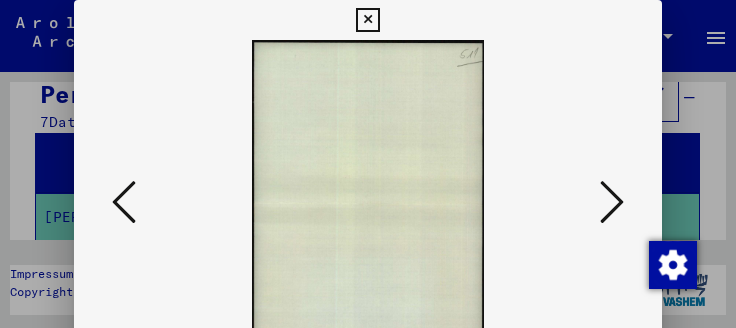 click at bounding box center [612, 202] 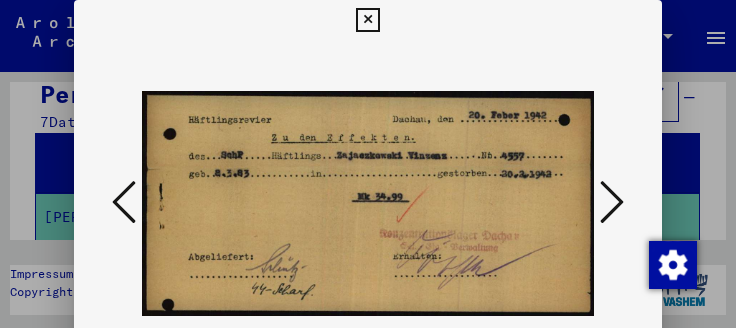 click at bounding box center (612, 202) 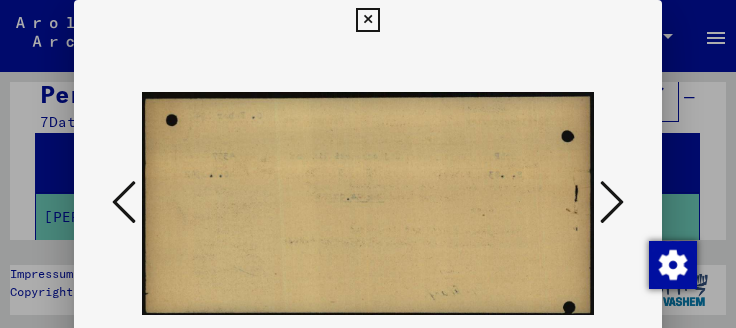click at bounding box center [612, 202] 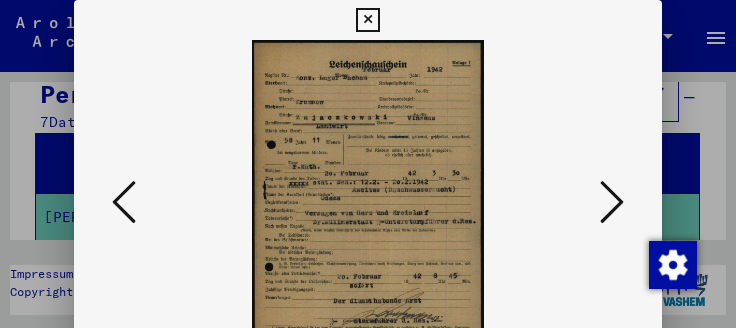 click at bounding box center (612, 202) 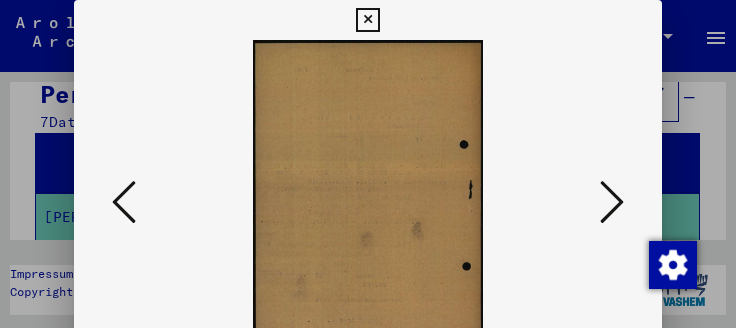 click at bounding box center [612, 202] 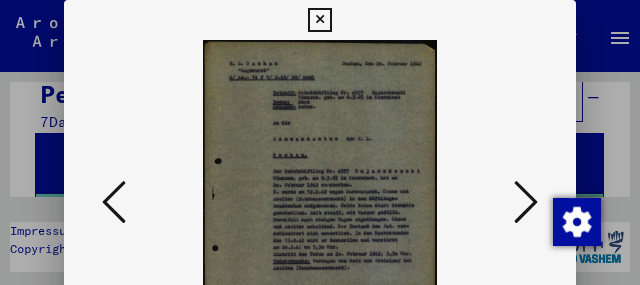 scroll, scrollTop: 231, scrollLeft: 0, axis: vertical 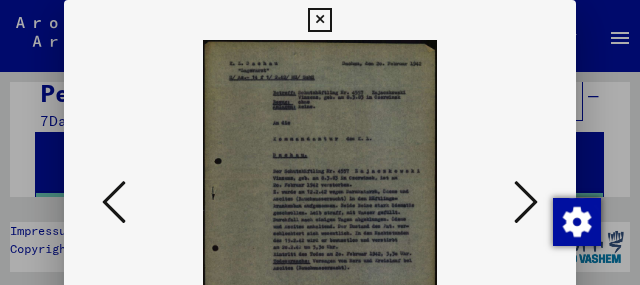 drag, startPoint x: 361, startPoint y: 202, endPoint x: 484, endPoint y: 164, distance: 128.73616 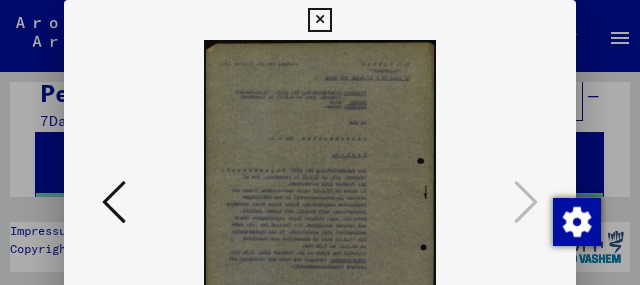 click at bounding box center (319, 20) 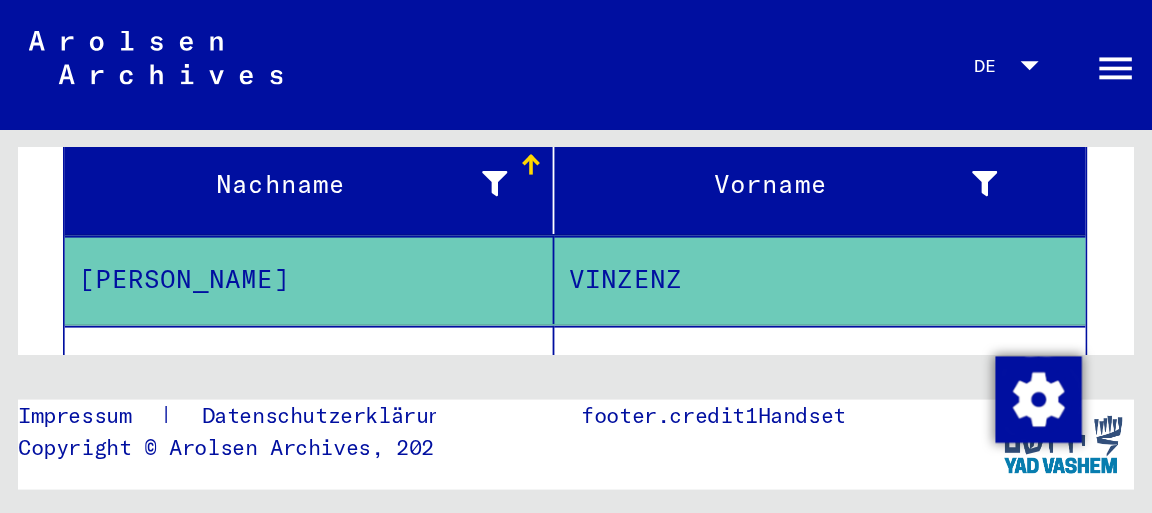 scroll, scrollTop: 334, scrollLeft: 0, axis: vertical 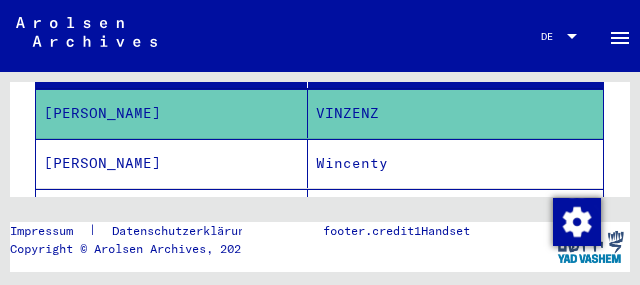 click on "[PERSON_NAME]" at bounding box center (172, 213) 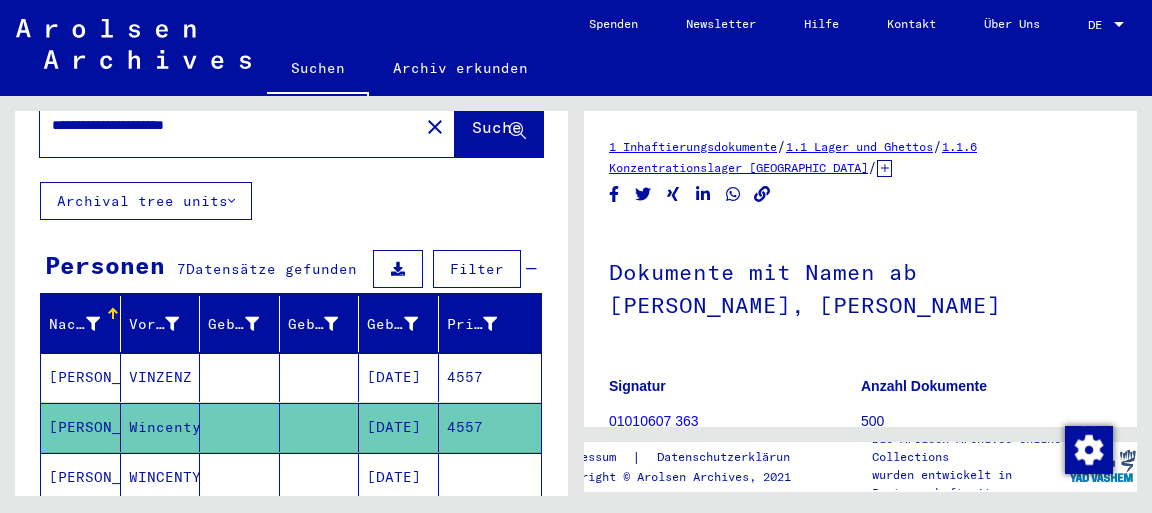 scroll, scrollTop: 104, scrollLeft: 0, axis: vertical 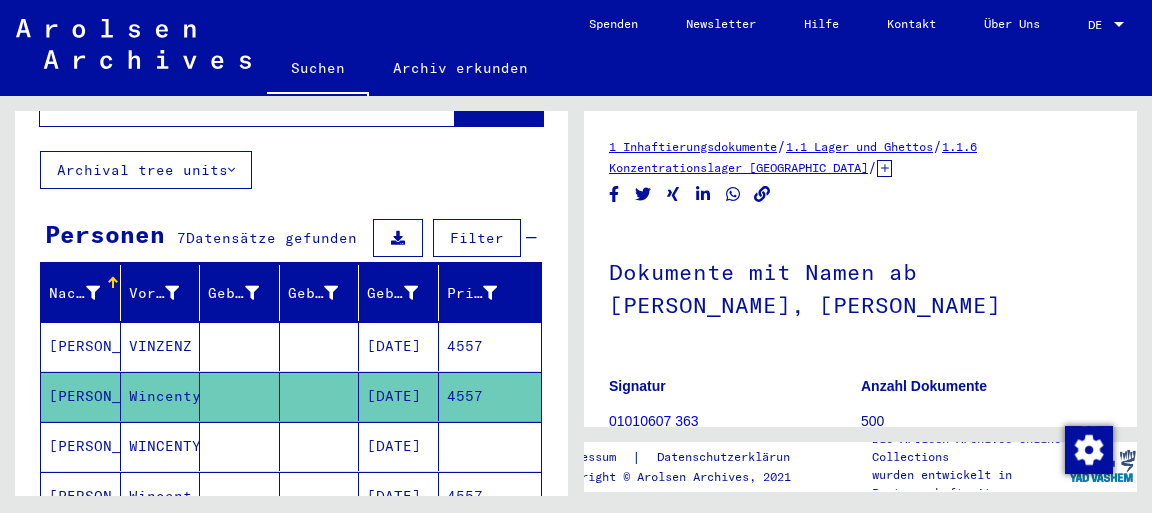 click on "[PERSON_NAME]" 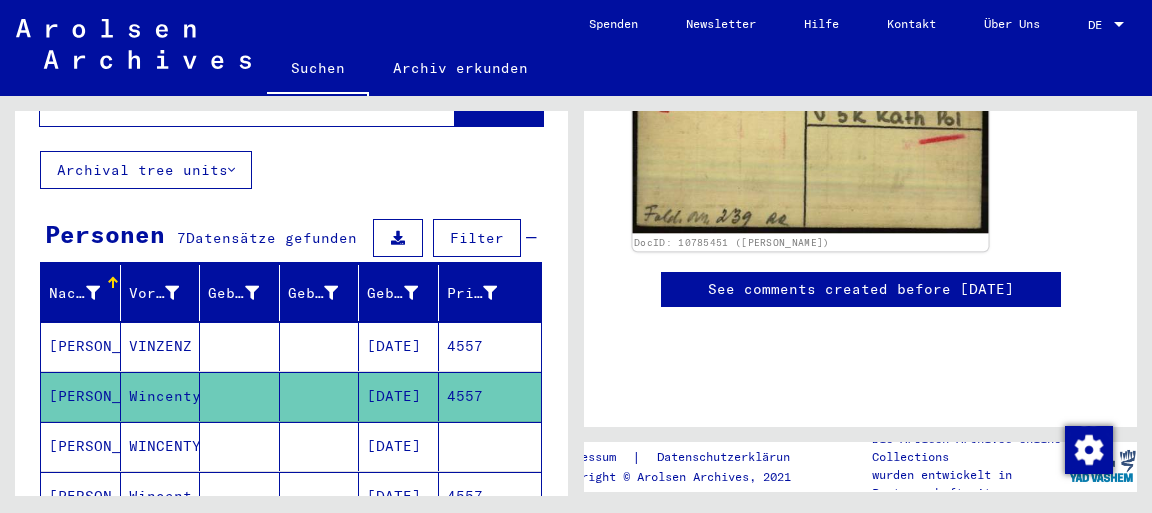 scroll, scrollTop: 522, scrollLeft: 0, axis: vertical 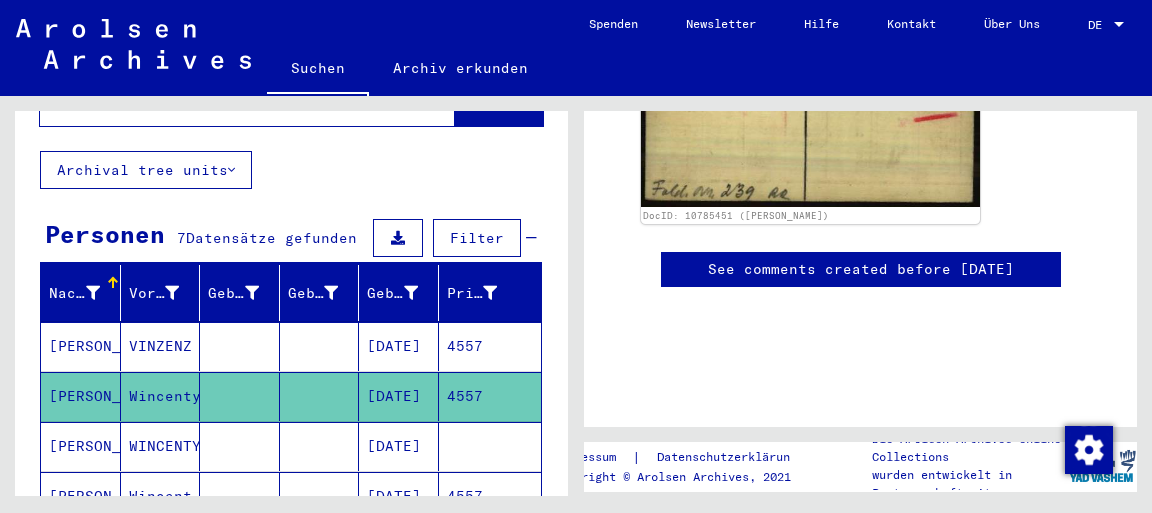 click on "[PERSON_NAME]" at bounding box center [81, 496] 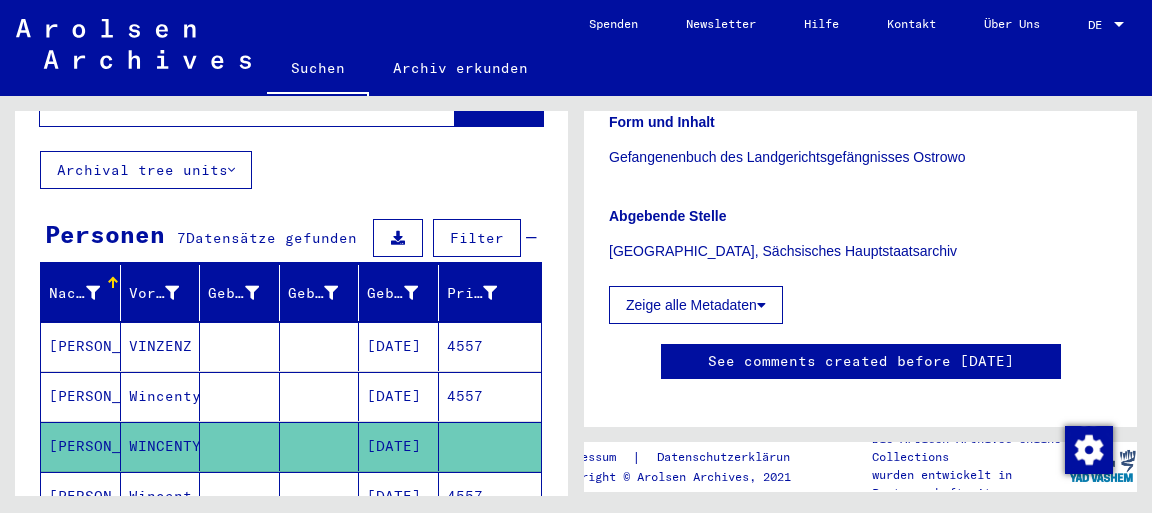 scroll, scrollTop: 418, scrollLeft: 0, axis: vertical 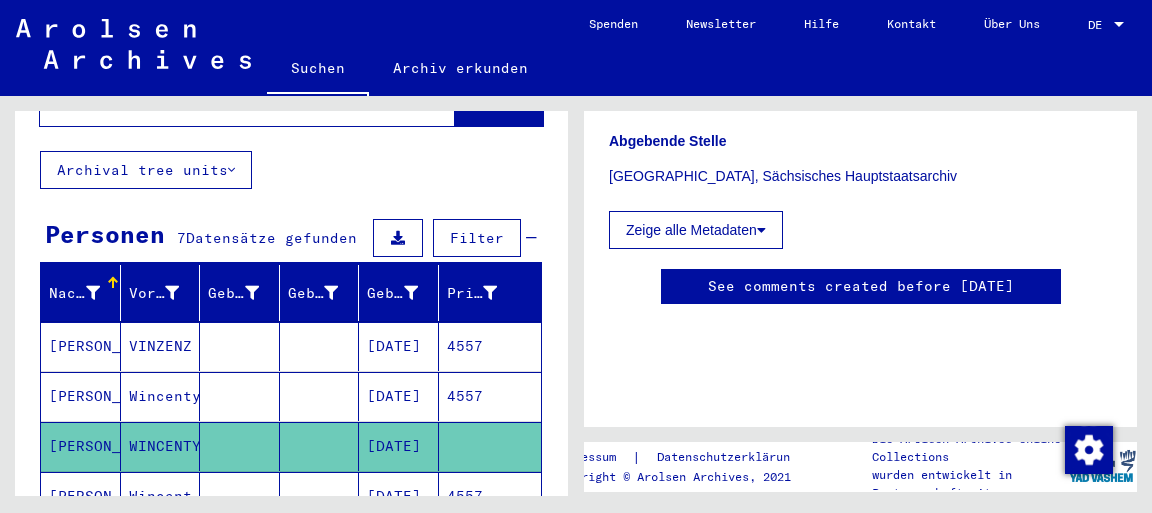 drag, startPoint x: 762, startPoint y: 240, endPoint x: 947, endPoint y: 202, distance: 188.86238 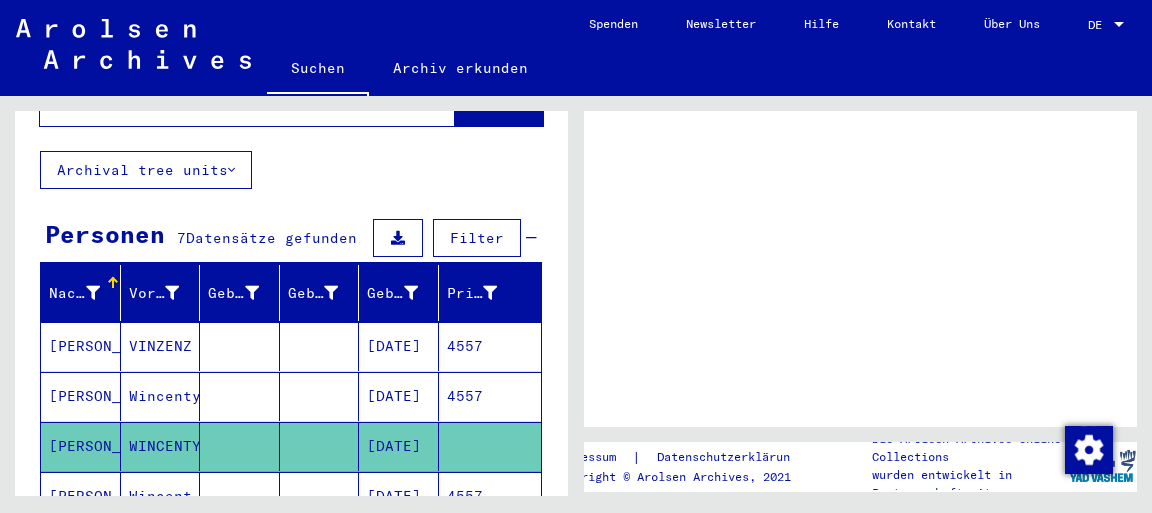 scroll, scrollTop: 964, scrollLeft: 0, axis: vertical 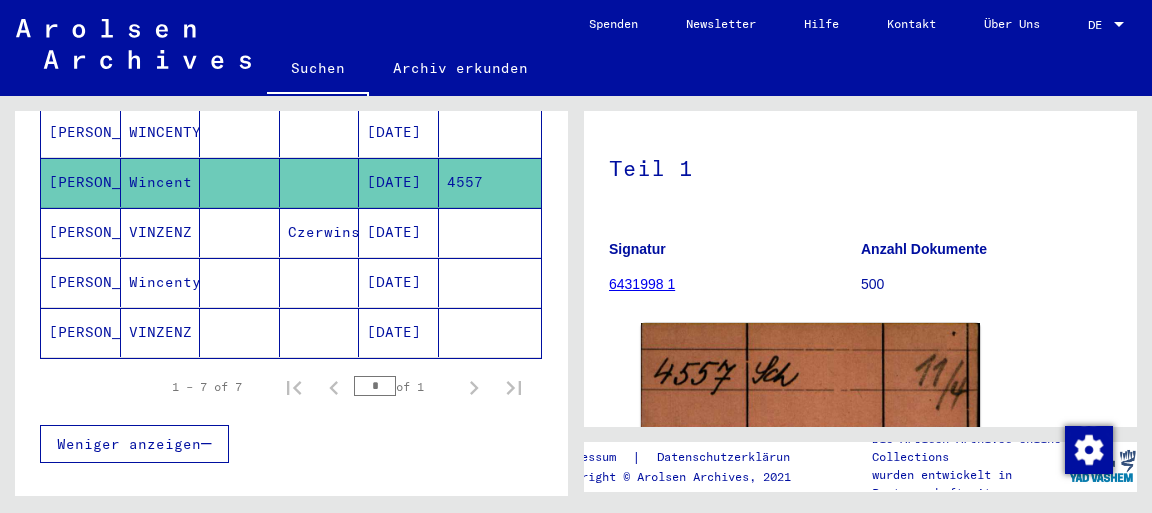 click on "[PERSON_NAME]" at bounding box center (81, 282) 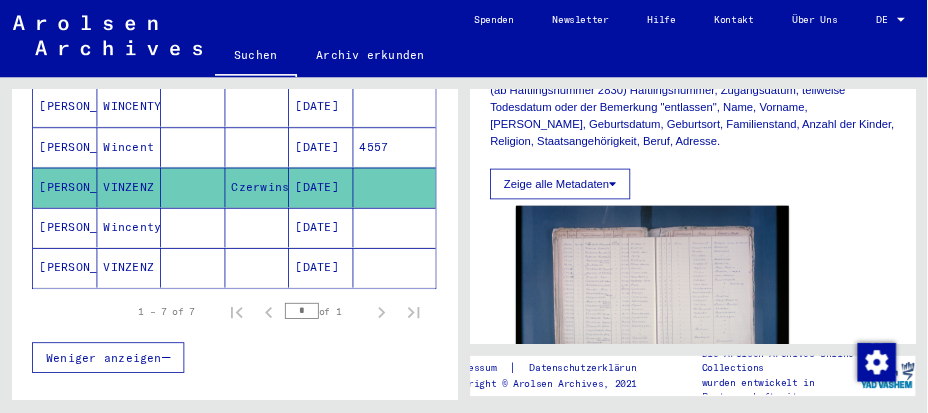 scroll, scrollTop: 522, scrollLeft: 0, axis: vertical 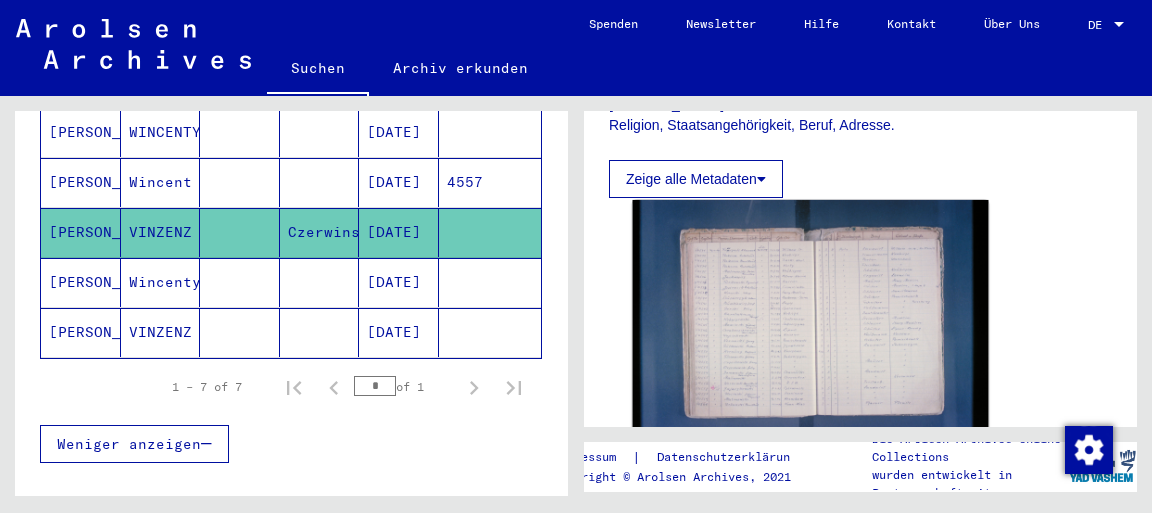 click 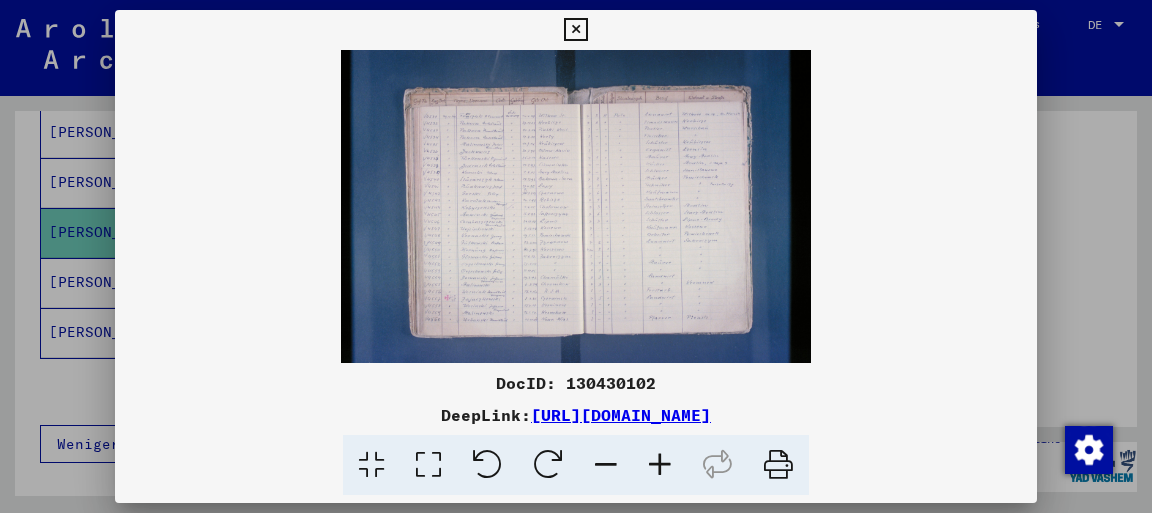 type 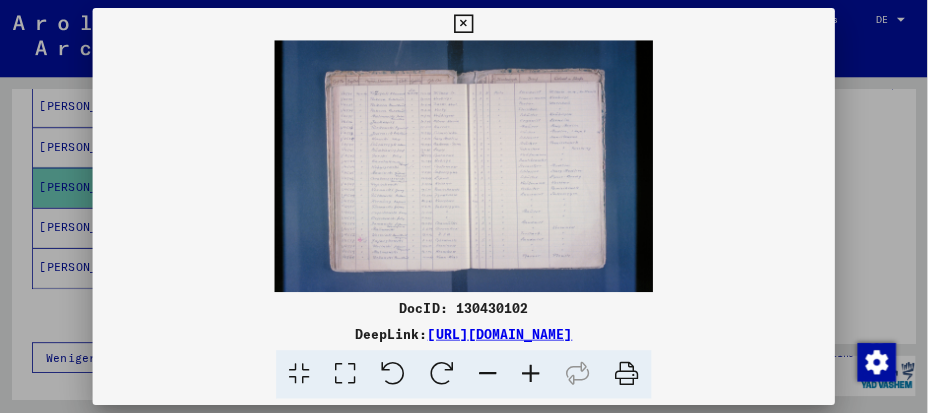 scroll, scrollTop: 0, scrollLeft: 0, axis: both 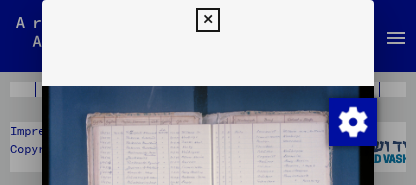 drag, startPoint x: 204, startPoint y: 140, endPoint x: 280, endPoint y: 106, distance: 83.25864 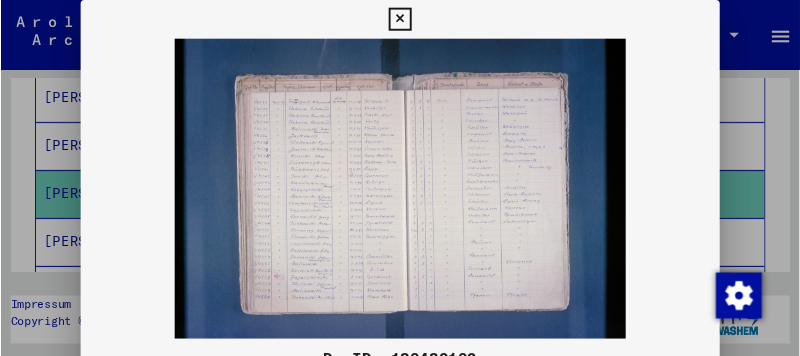 scroll, scrollTop: 446, scrollLeft: 0, axis: vertical 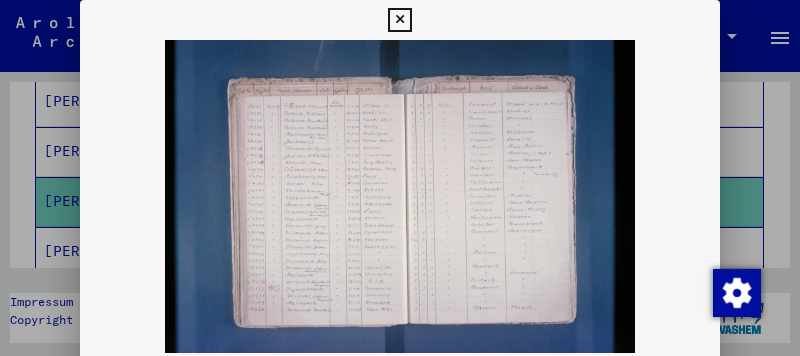 click at bounding box center [399, 20] 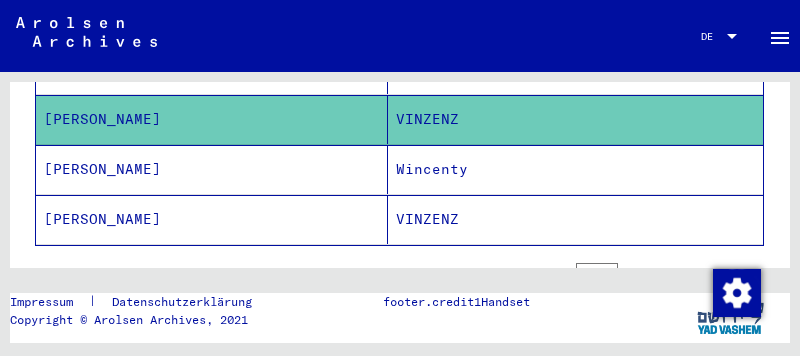 scroll, scrollTop: 554, scrollLeft: 0, axis: vertical 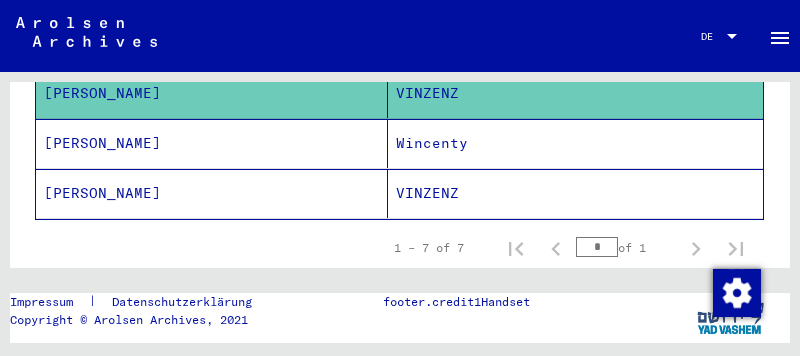 click on "[PERSON_NAME]" at bounding box center [212, 193] 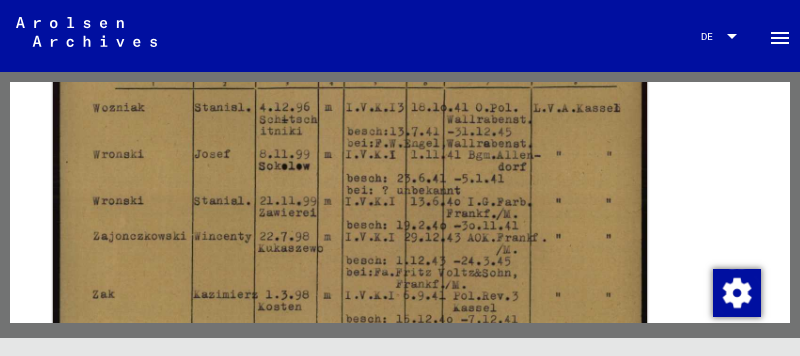scroll, scrollTop: 645, scrollLeft: 0, axis: vertical 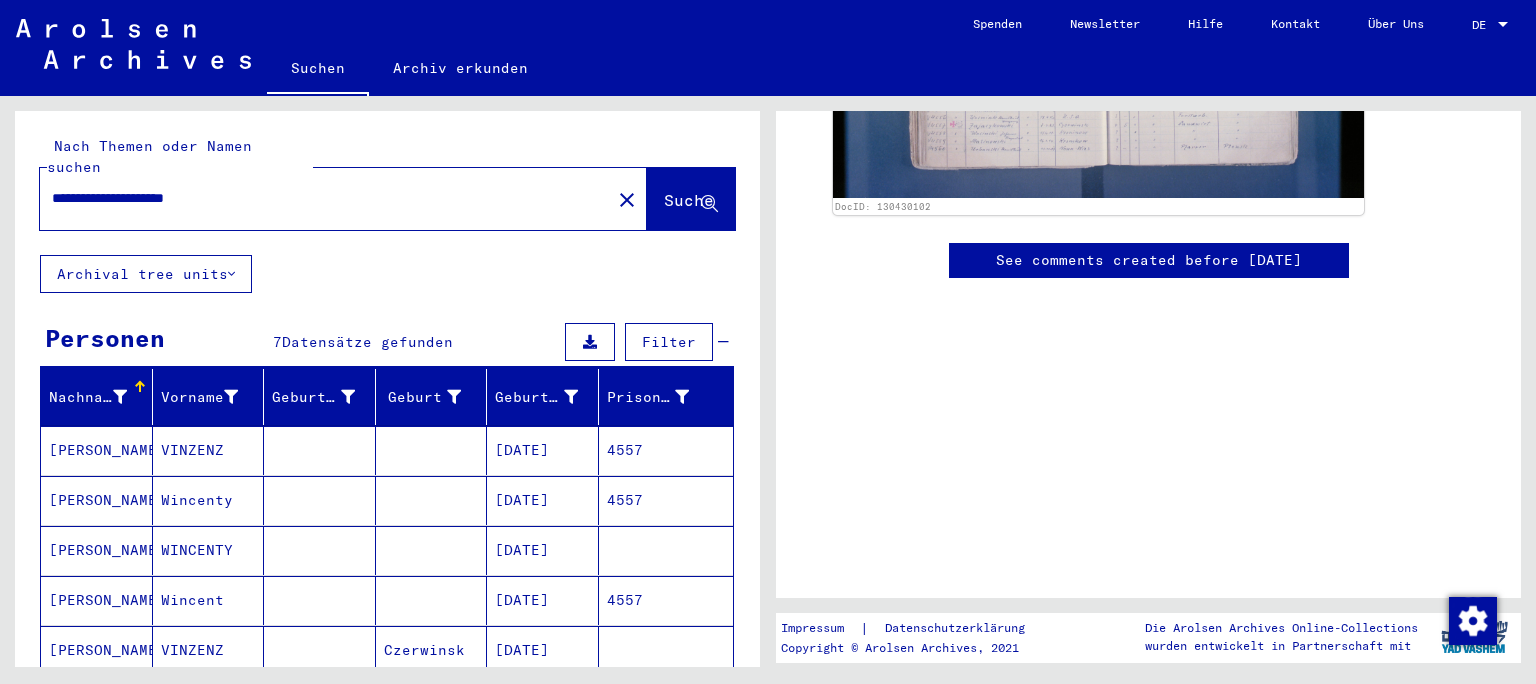 drag, startPoint x: 279, startPoint y: 165, endPoint x: 27, endPoint y: 174, distance: 252.16066 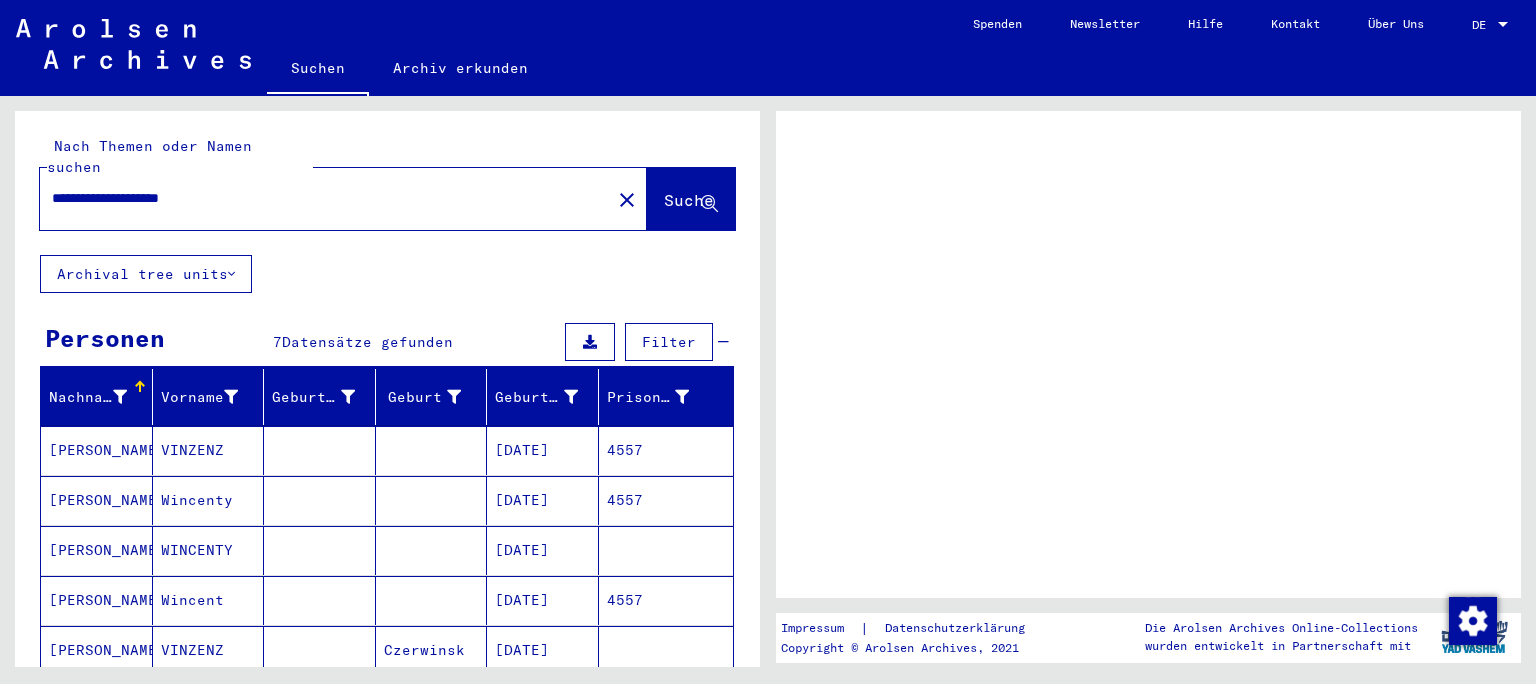 scroll, scrollTop: 0, scrollLeft: 0, axis: both 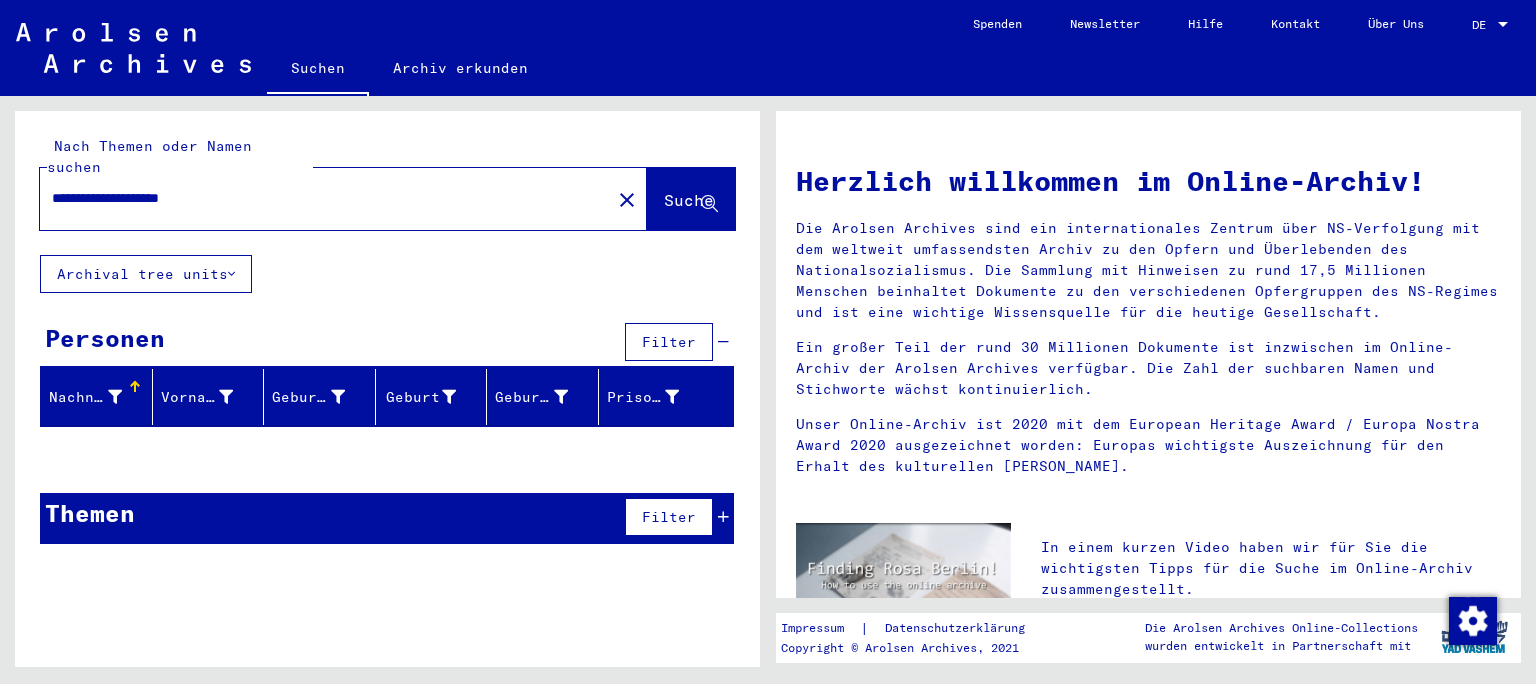 click on "**********" at bounding box center [319, 198] 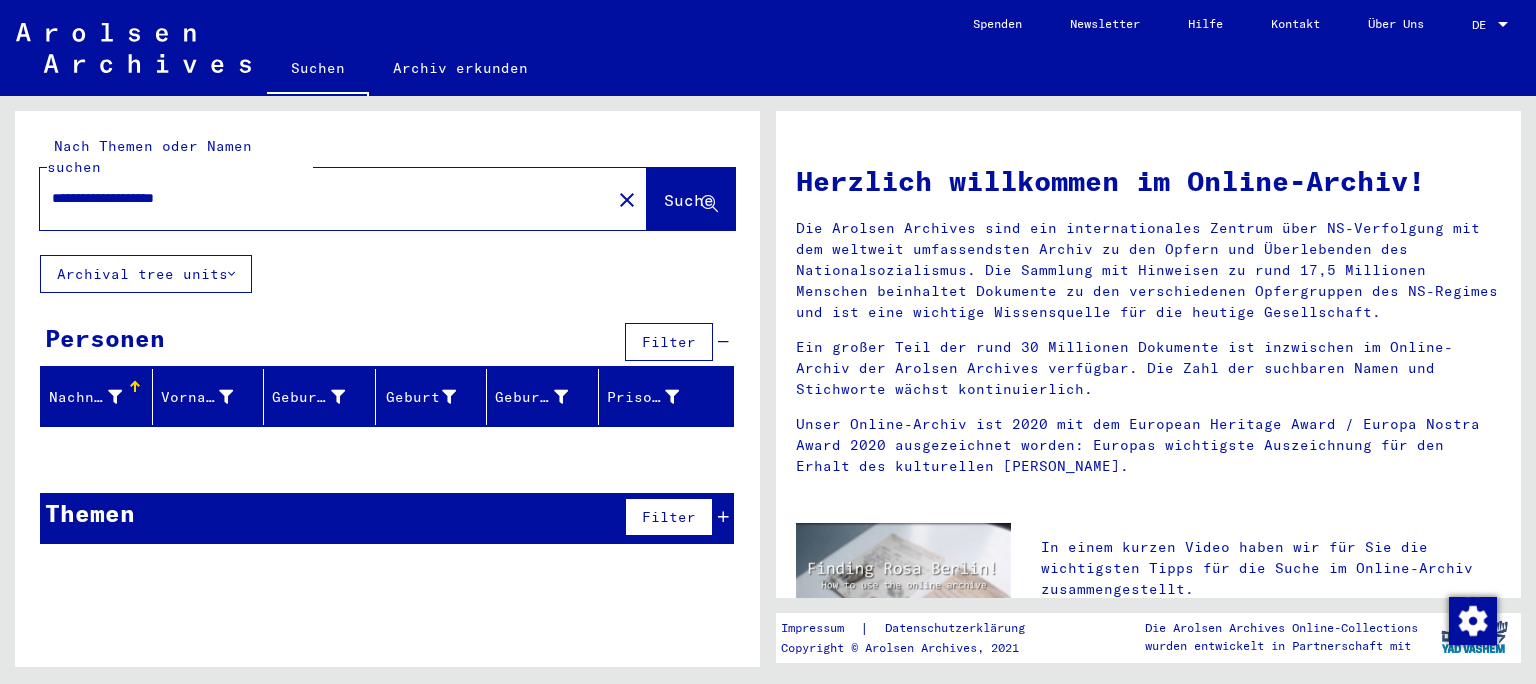 drag, startPoint x: 299, startPoint y: 160, endPoint x: 134, endPoint y: 164, distance: 165.04848 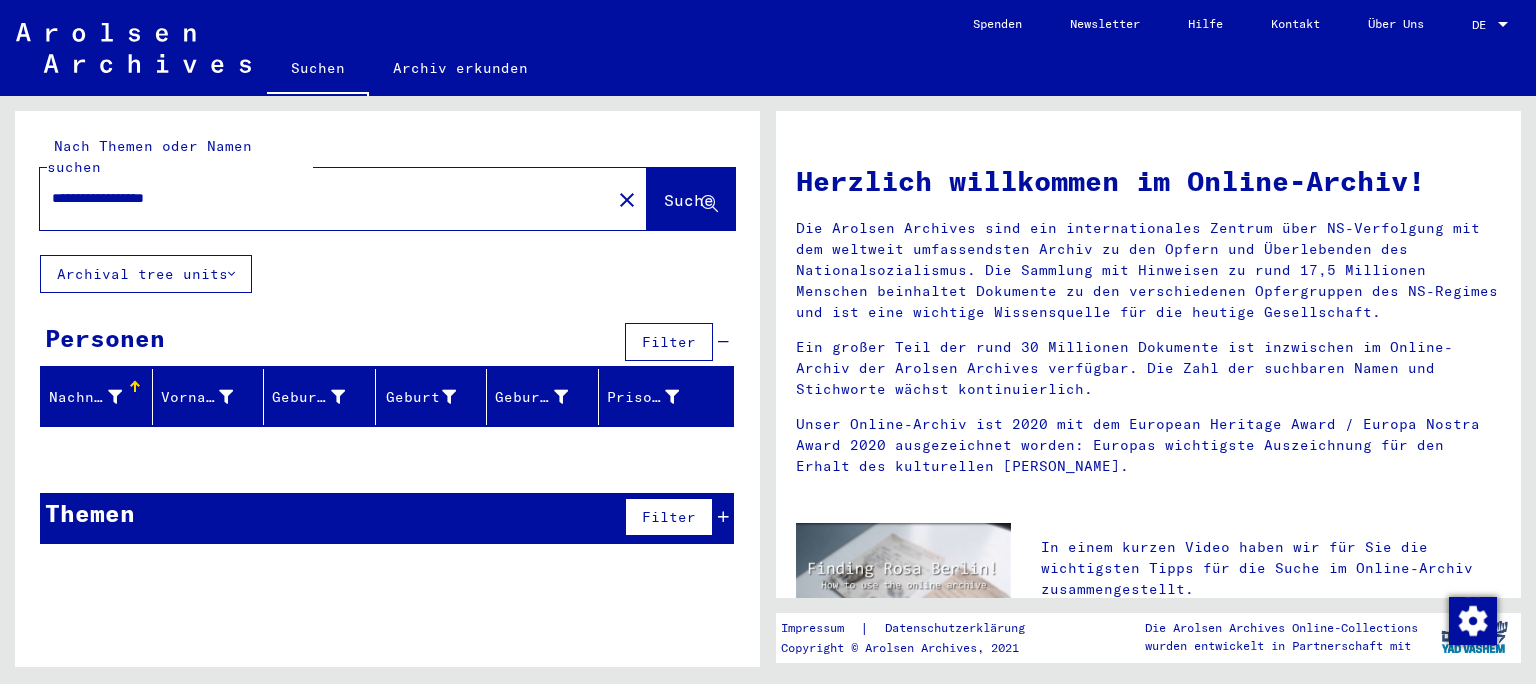 click on "Suche" 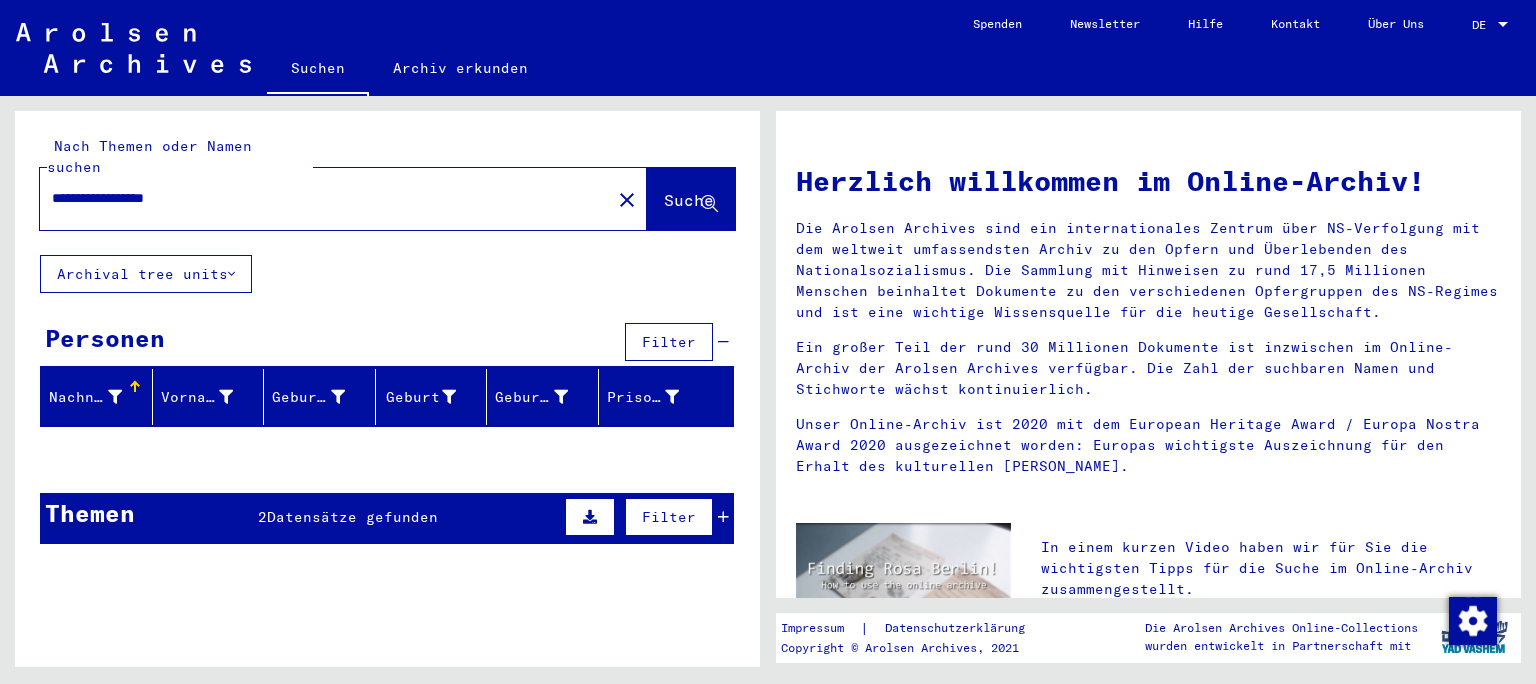 click on "Datensätze gefunden" at bounding box center (352, 517) 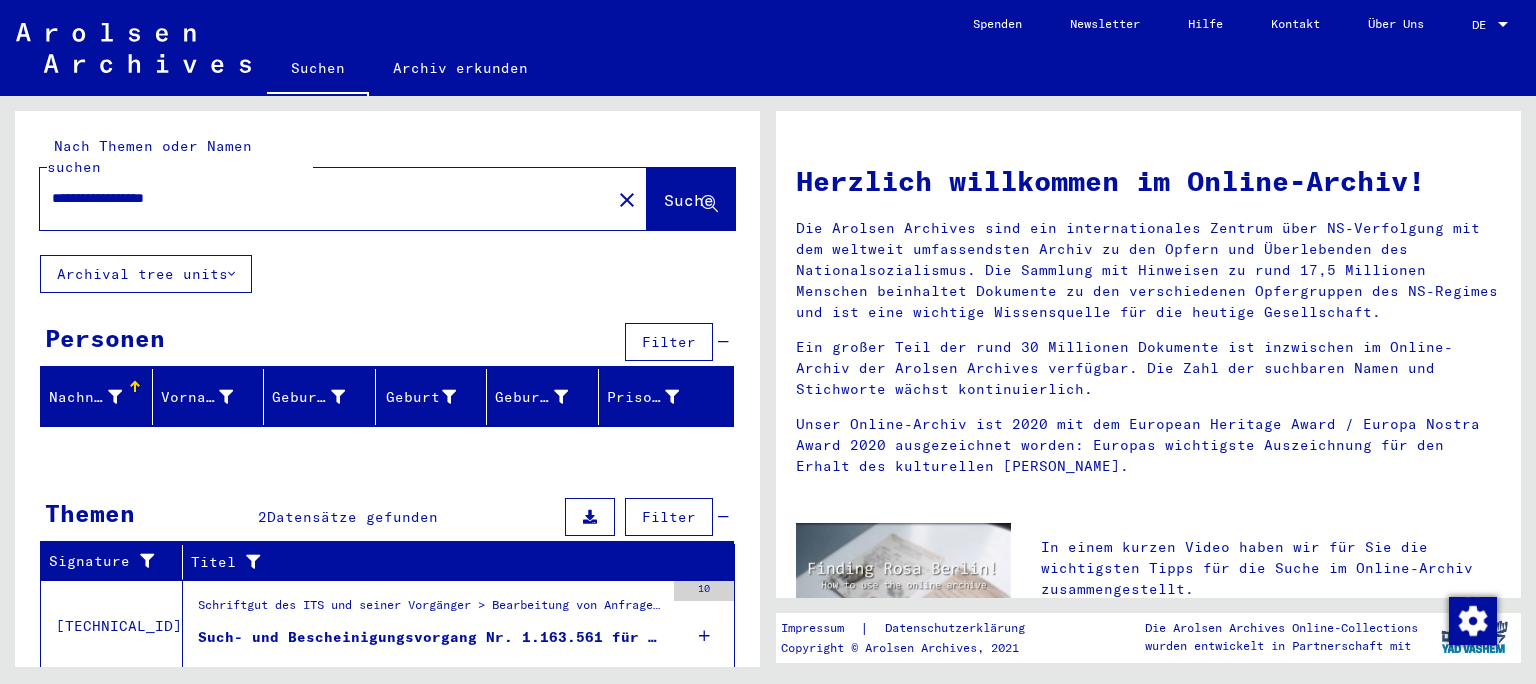 scroll, scrollTop: 123, scrollLeft: 0, axis: vertical 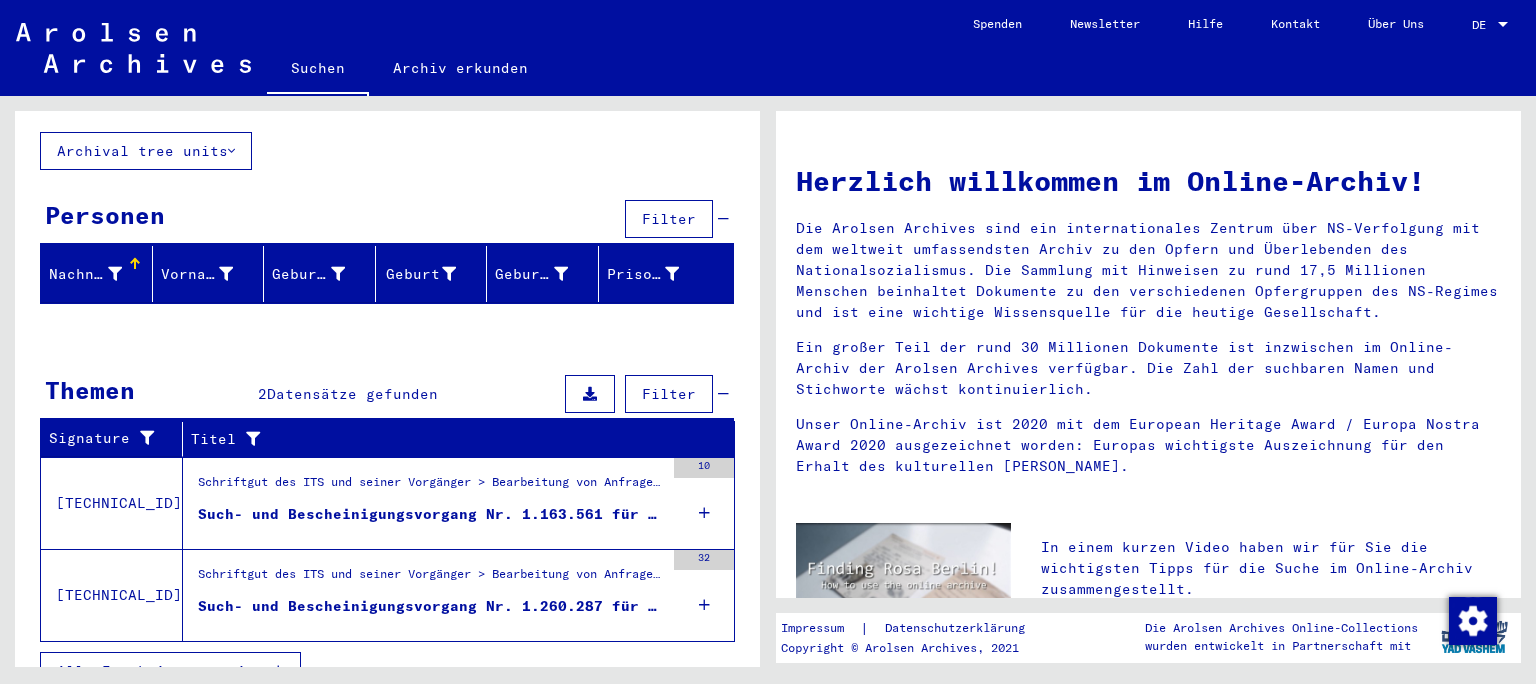 click on "Such- und Bescheinigungsvorgang Nr. 1.163.561 für [PERSON_NAME] geboren [DEMOGRAPHIC_DATA]" at bounding box center [431, 514] 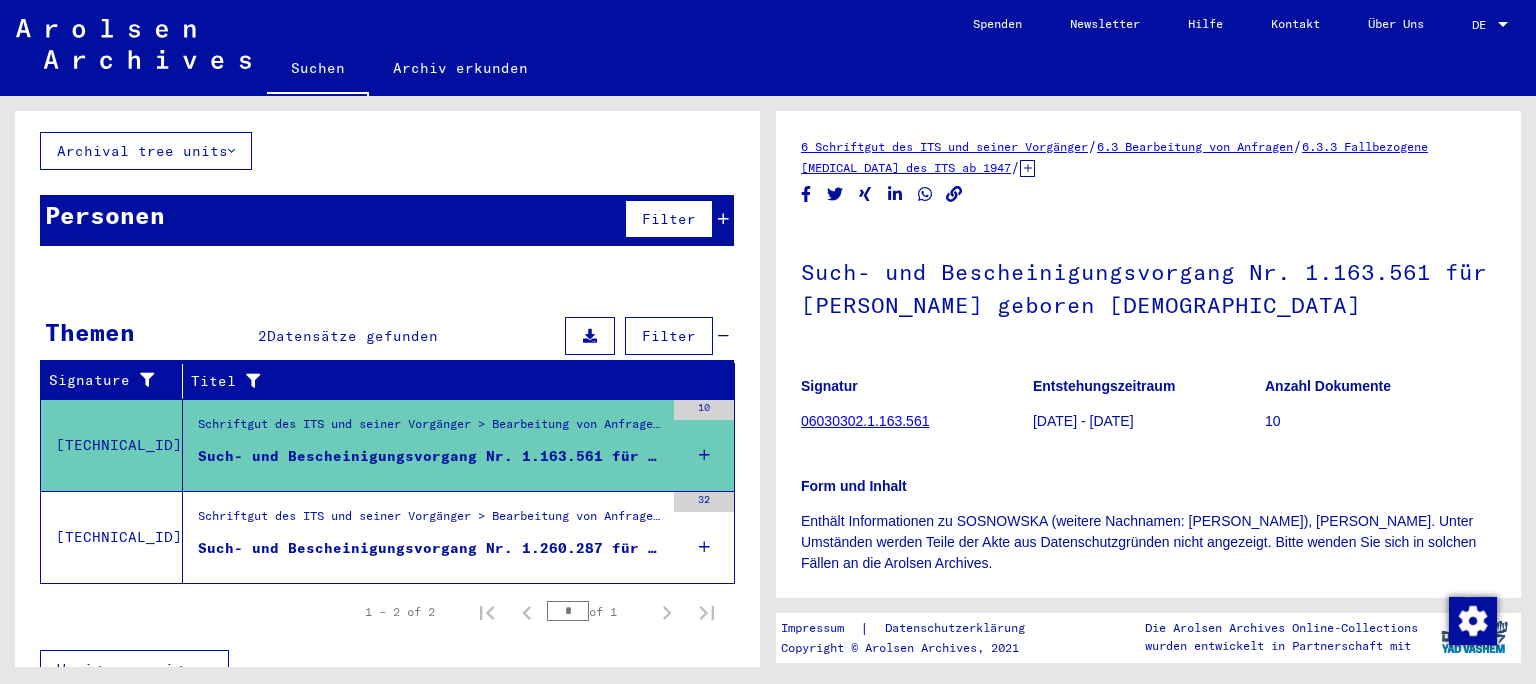 scroll, scrollTop: 122, scrollLeft: 0, axis: vertical 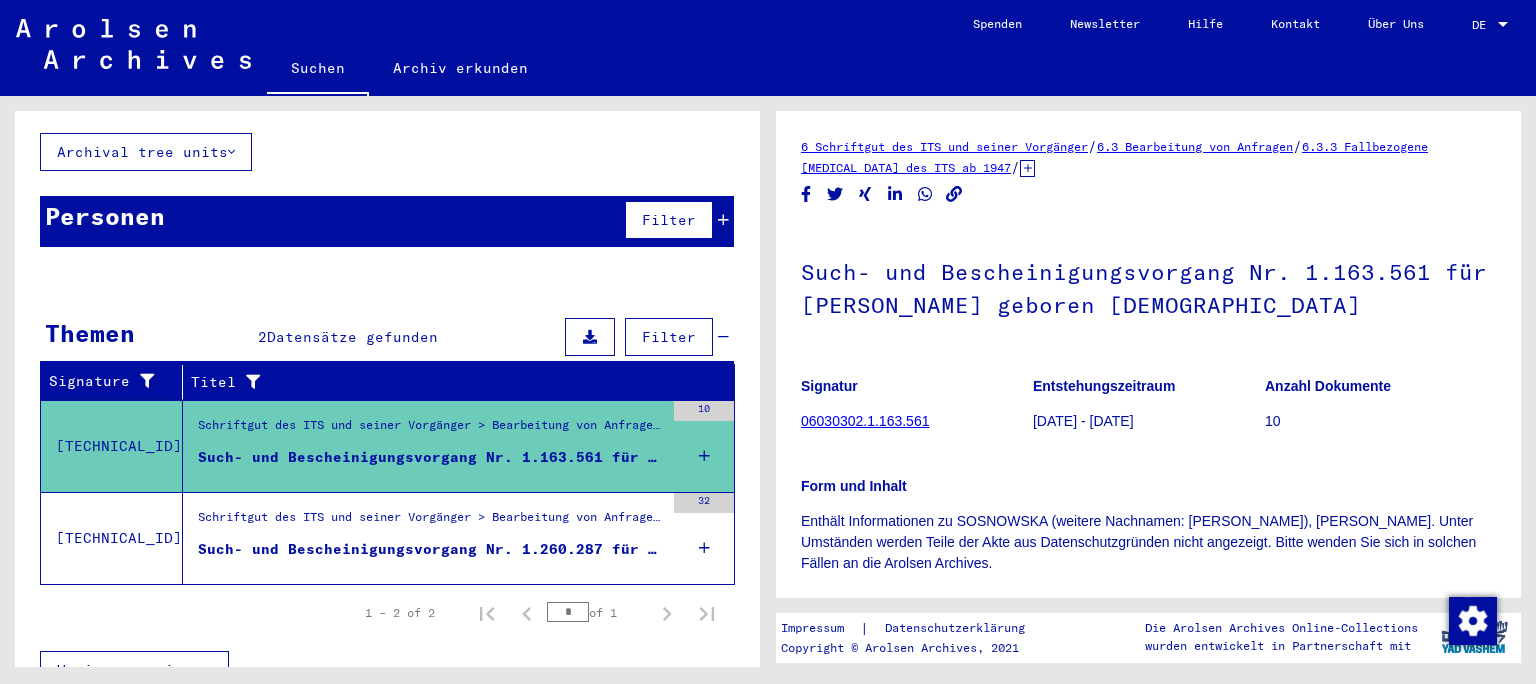 click on "Schriftgut des ITS und seiner Vorgänger > Bearbeitung von Anfragen > Fallbezogene [MEDICAL_DATA] des ITS ab 1947 > T/D-Fallablage > Such- und Bescheinigungsvorgänge mit den (T/D-) Nummern von [PHONE_NUMBER] bis [PHONE_NUMBER] > Such- und Bescheinigungsvorgänge mit den (T/D-) Nummern von [PHONE_NUMBER] bis [PHONE_NUMBER]" at bounding box center (431, 522) 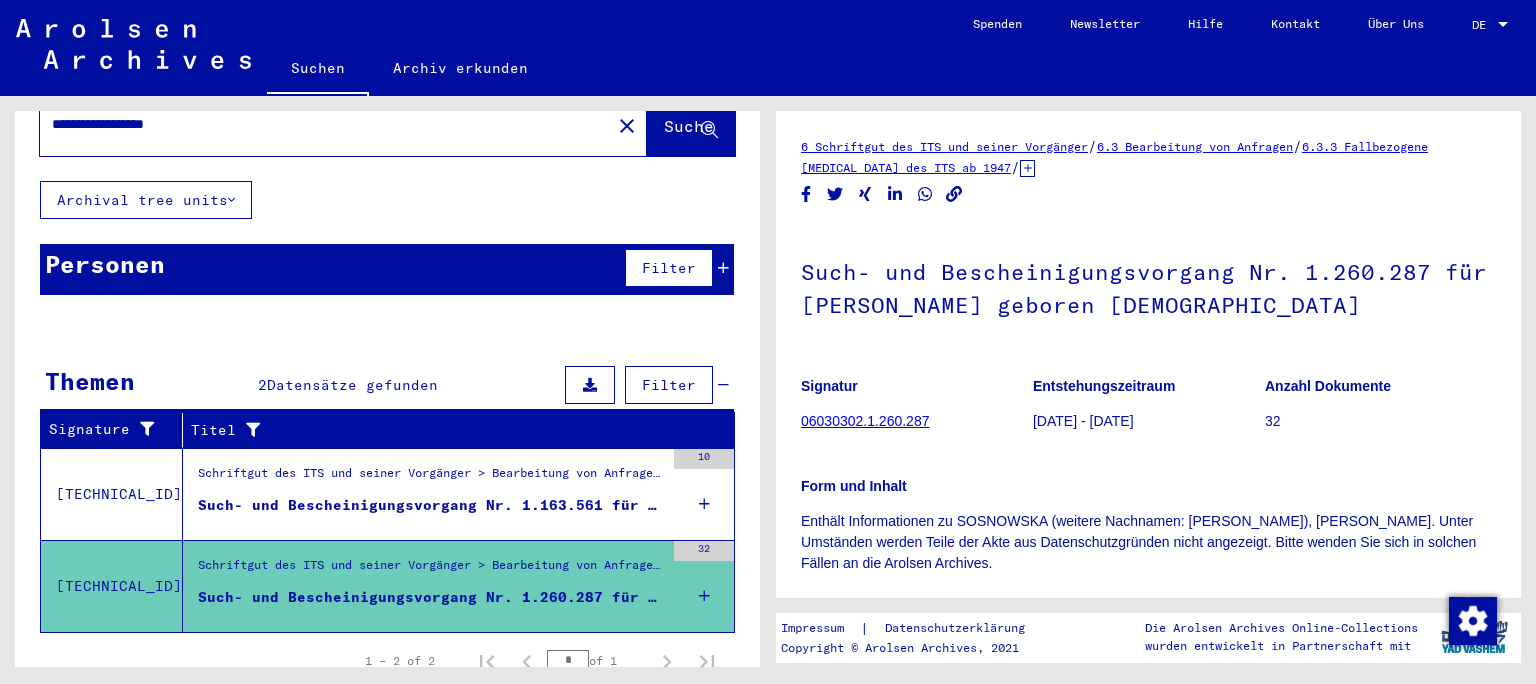 scroll, scrollTop: 0, scrollLeft: 0, axis: both 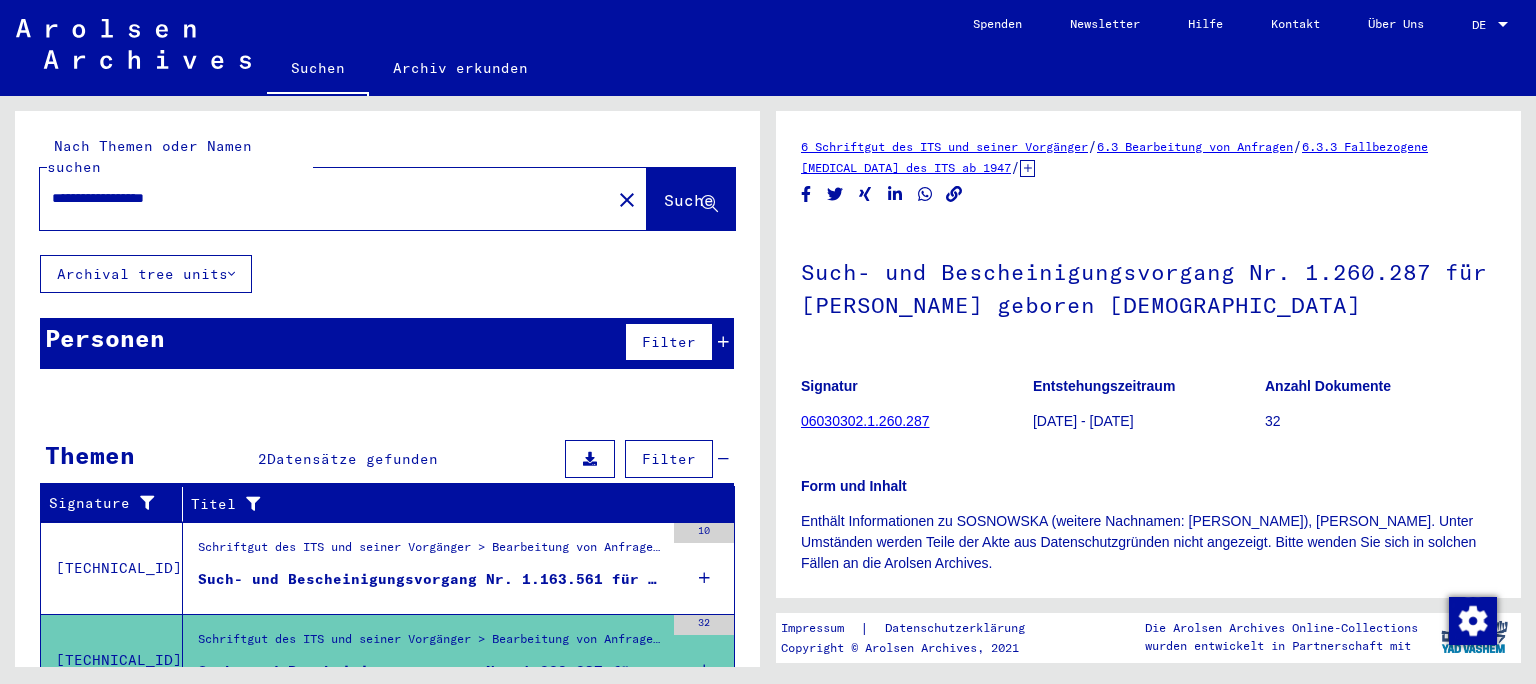 drag, startPoint x: 224, startPoint y: 159, endPoint x: 128, endPoint y: 178, distance: 97.862144 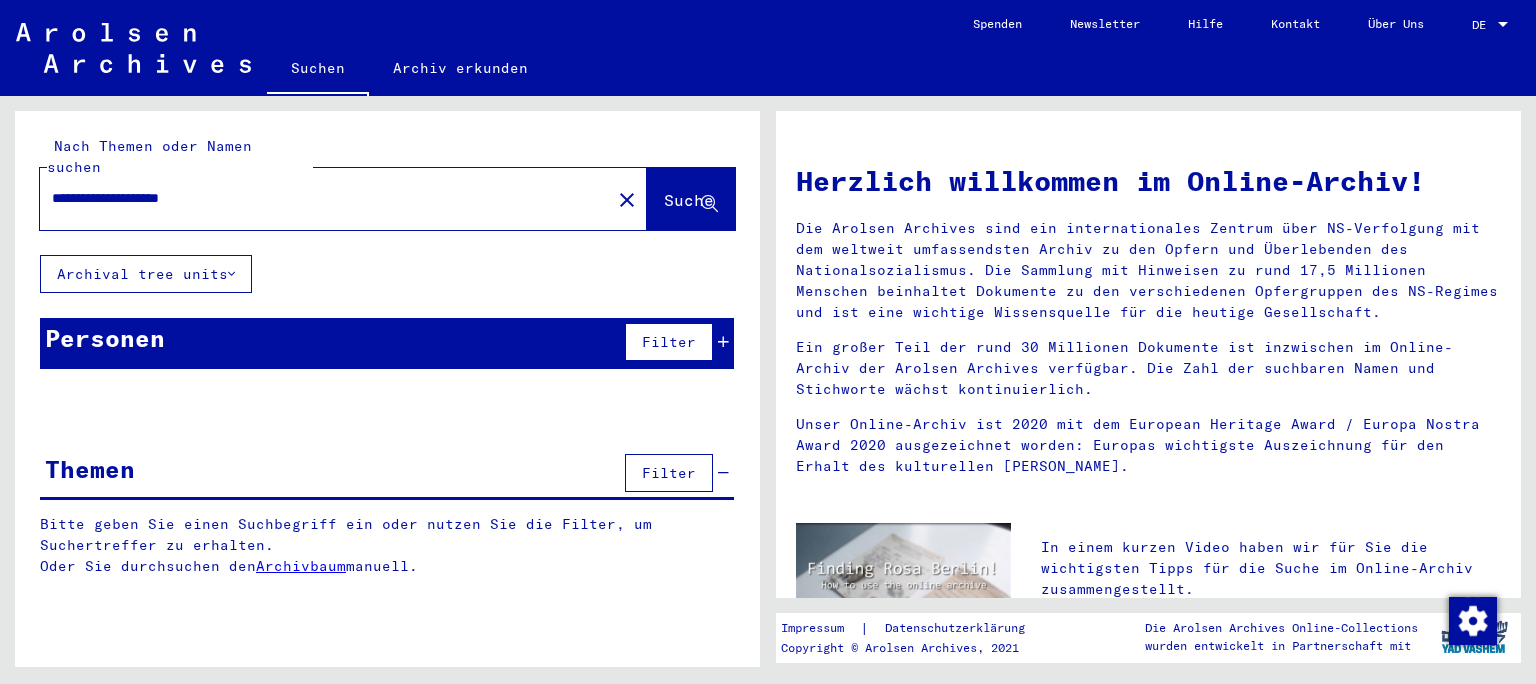 type on "**********" 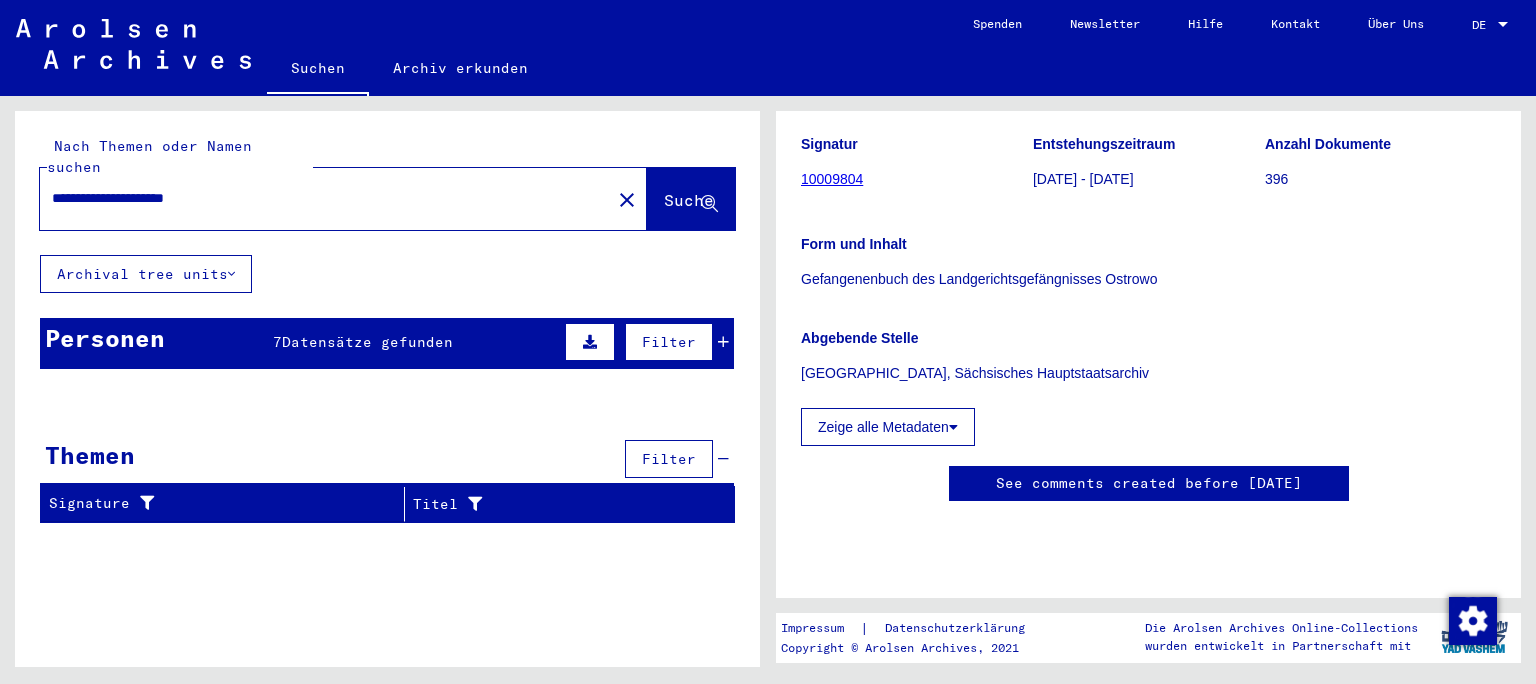 scroll, scrollTop: 331, scrollLeft: 0, axis: vertical 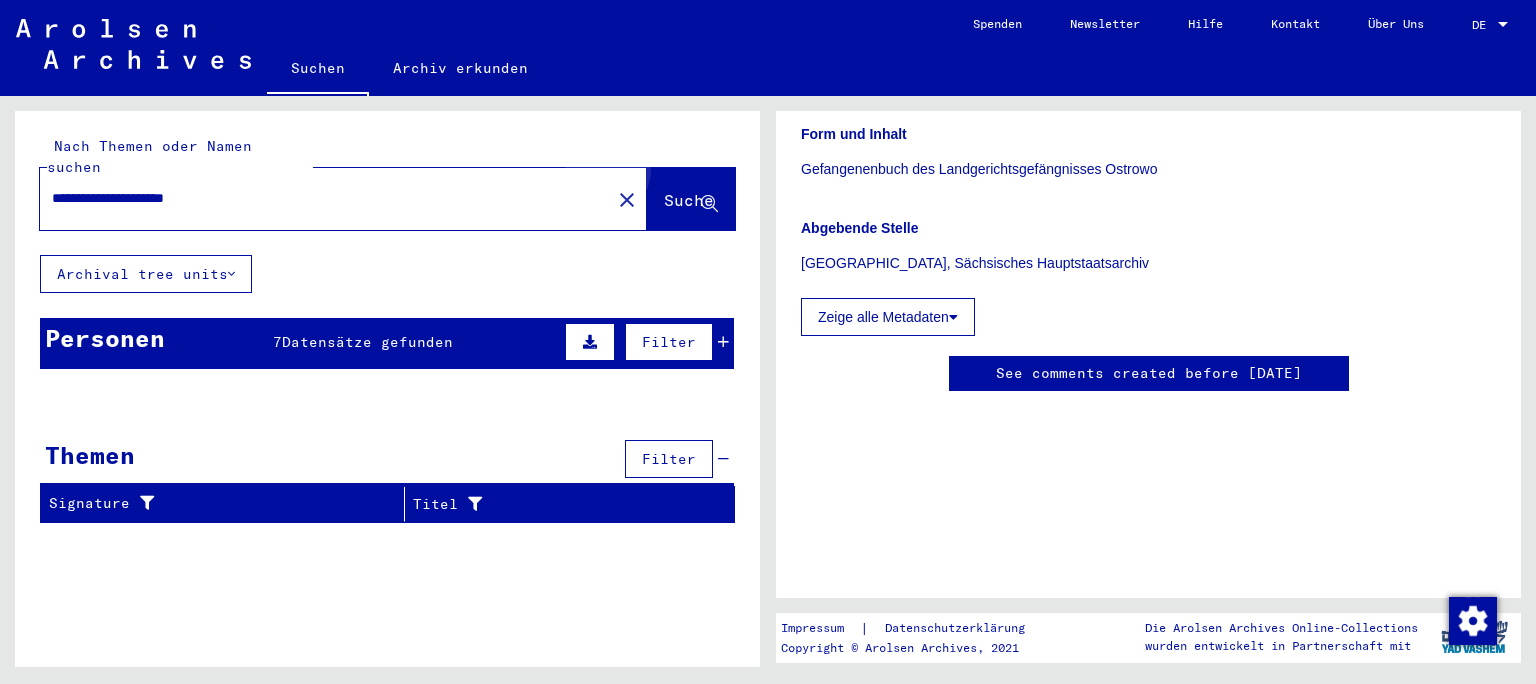 click on "Suche" 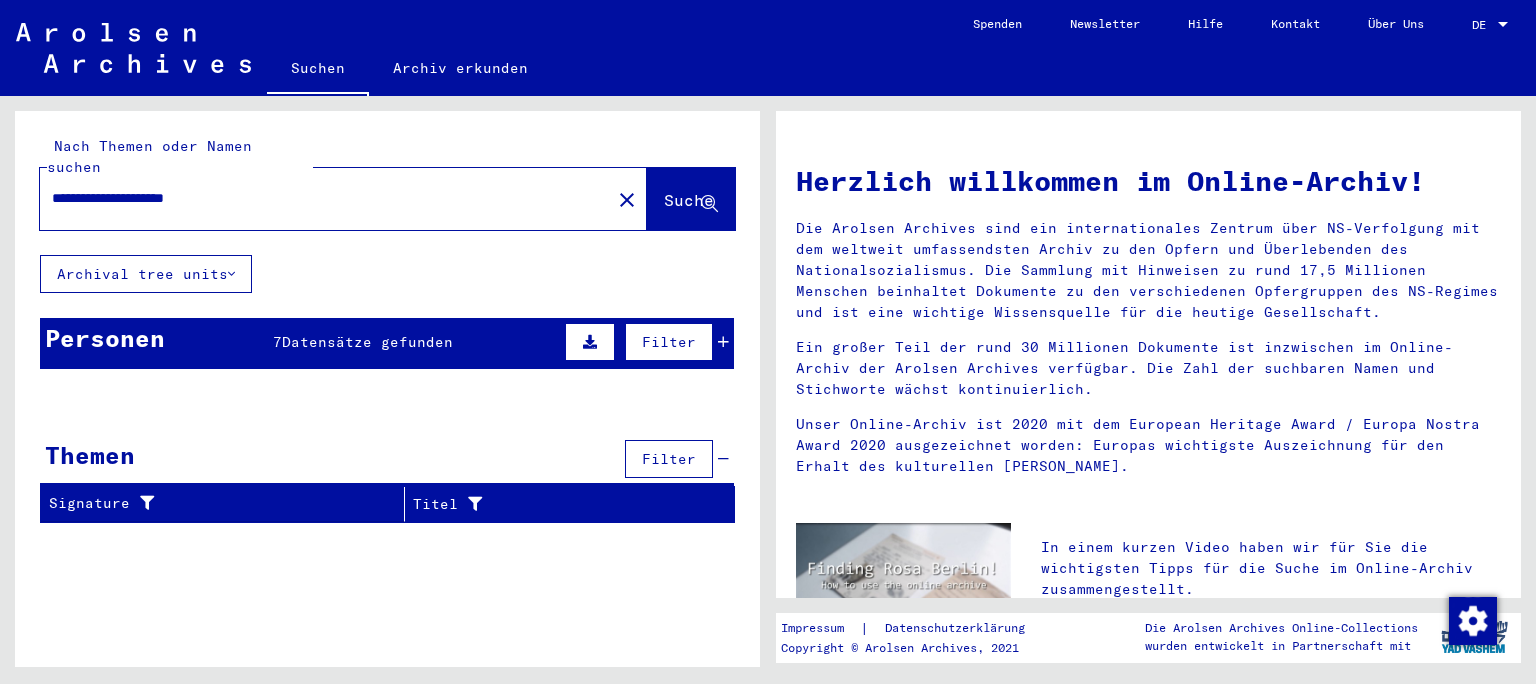 click on "7  Datensätze gefunden" at bounding box center [363, 342] 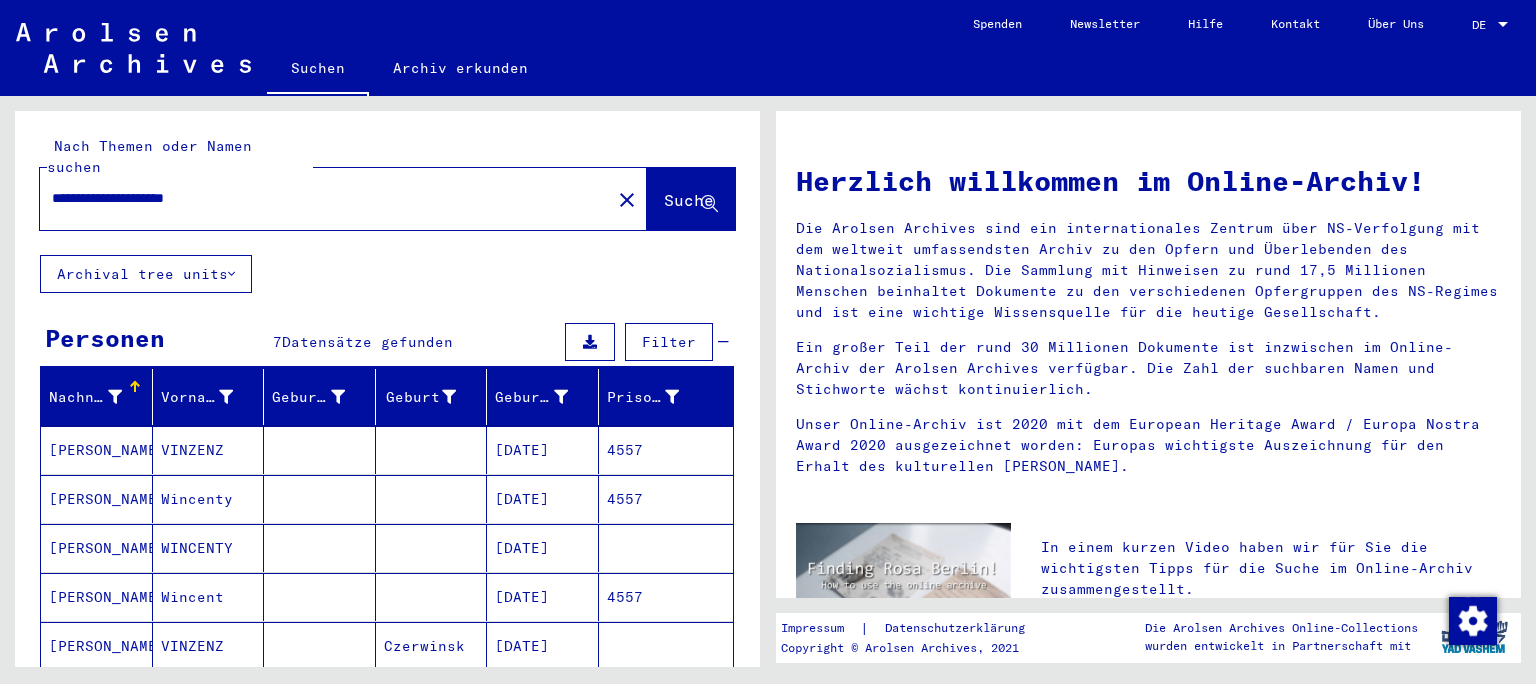click on "[PERSON_NAME]" at bounding box center [97, 499] 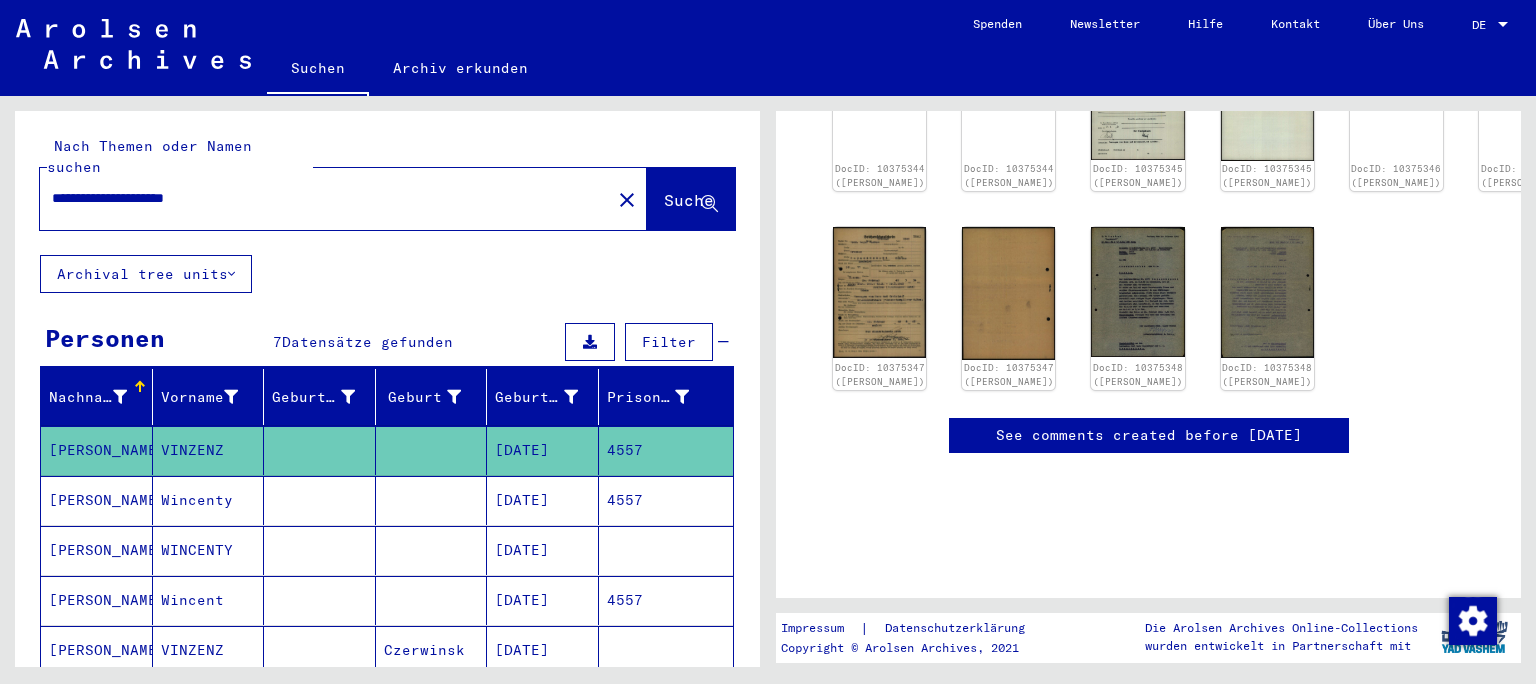 scroll, scrollTop: 442, scrollLeft: 0, axis: vertical 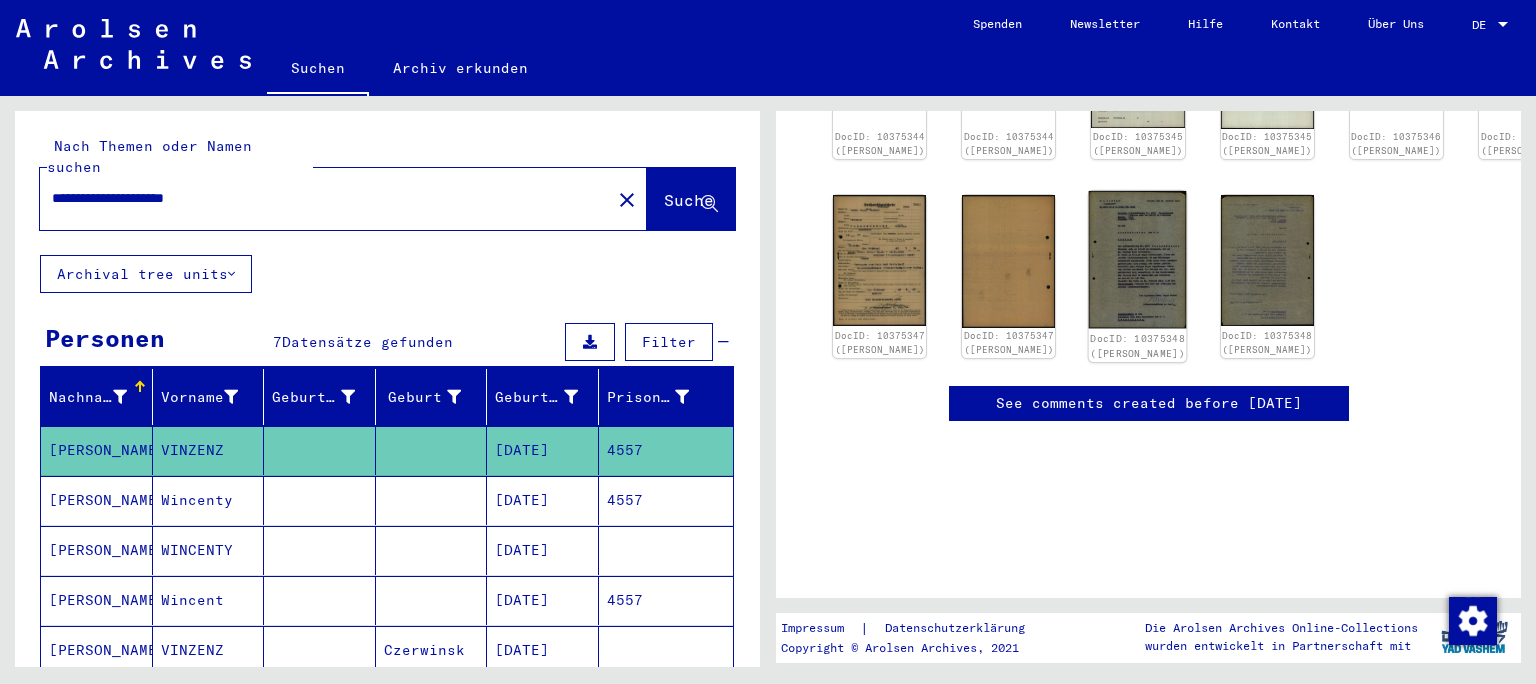 click 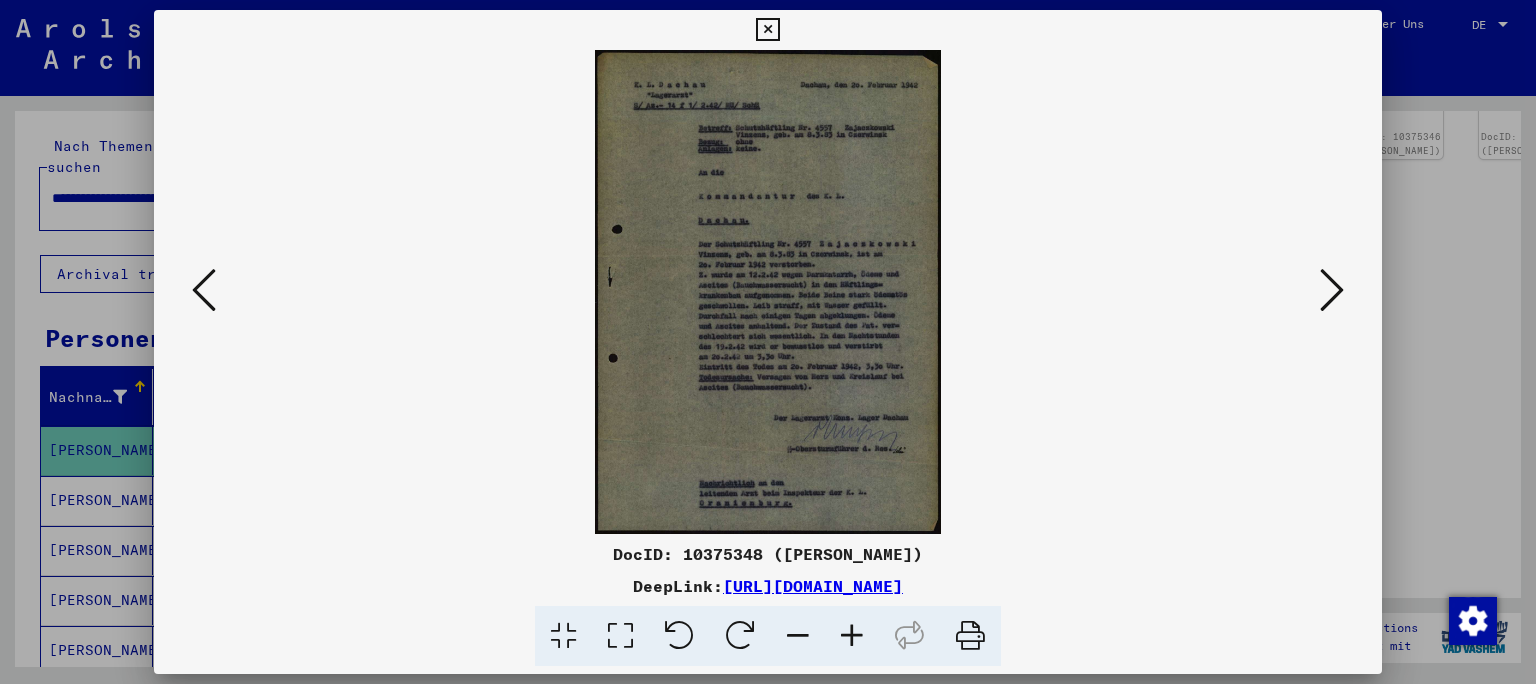 type 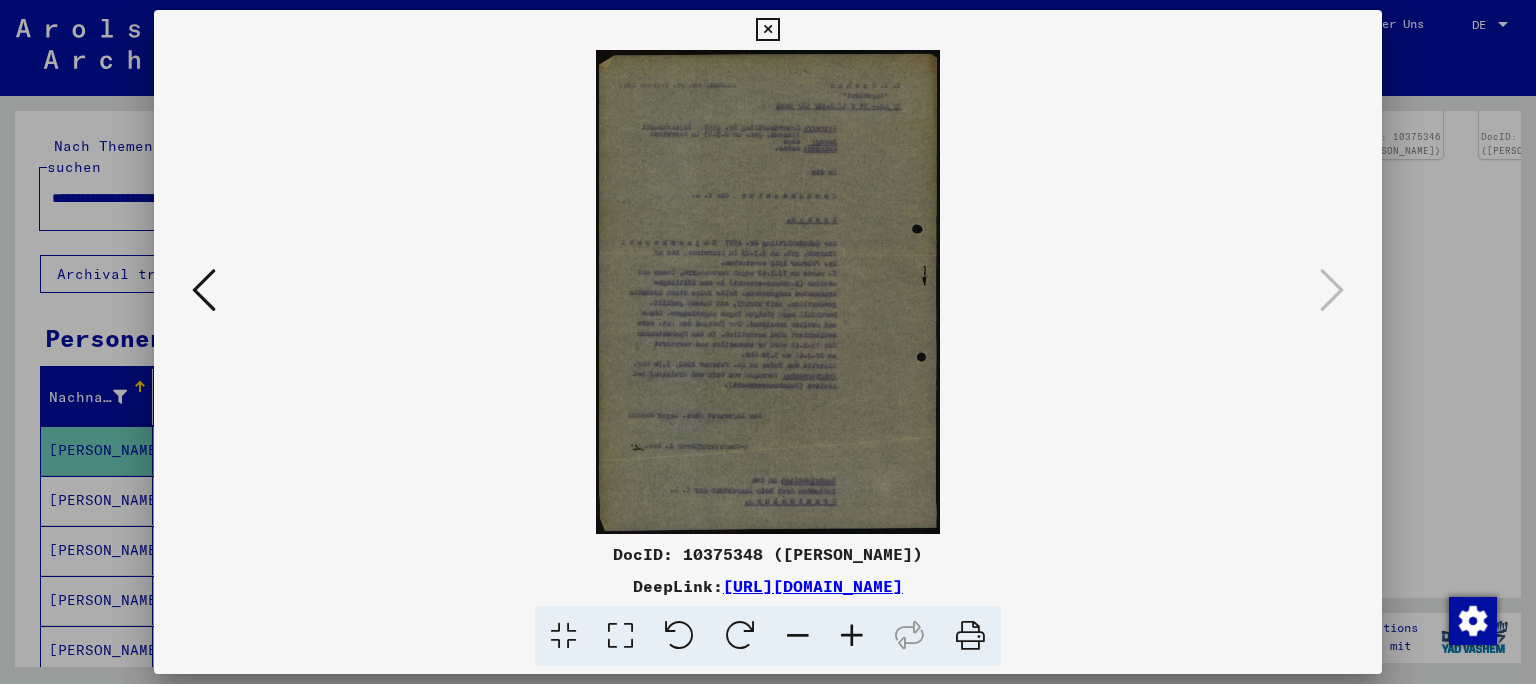 click at bounding box center (767, 30) 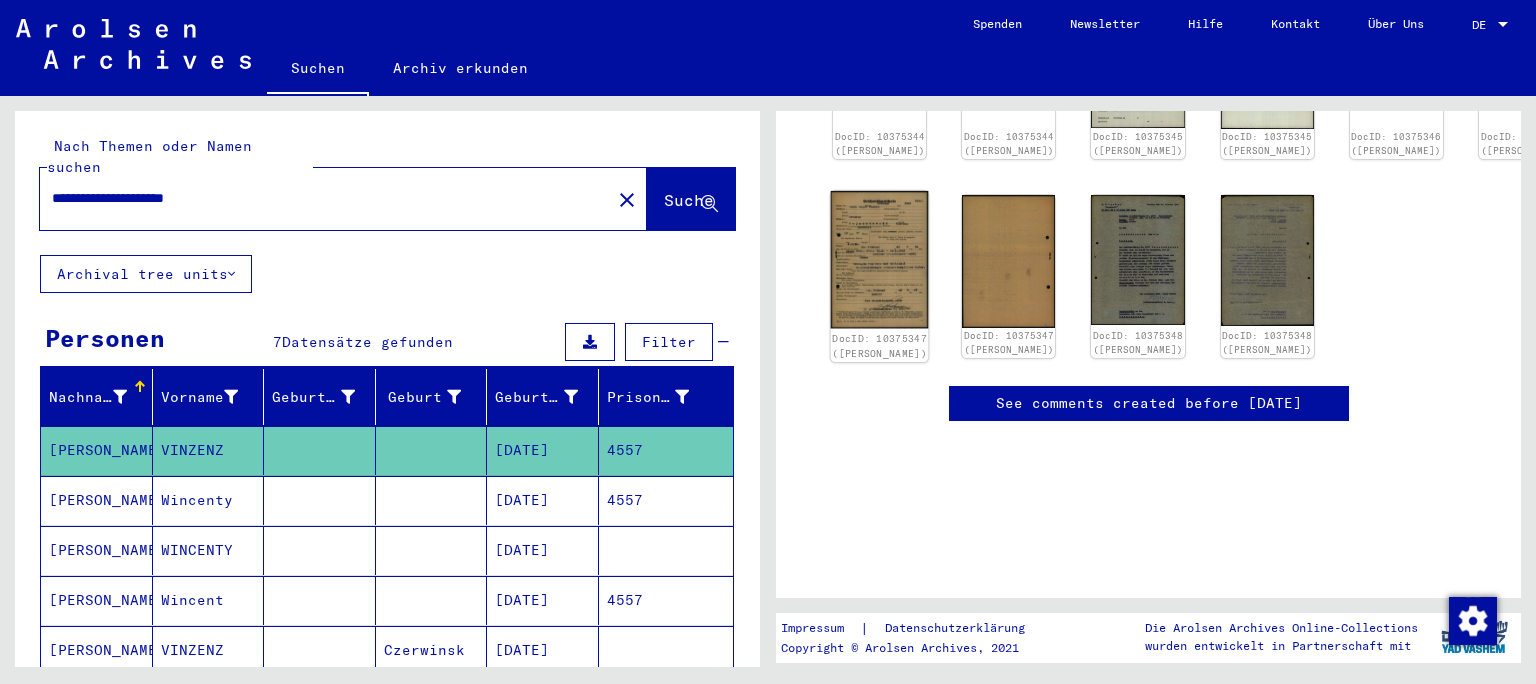click 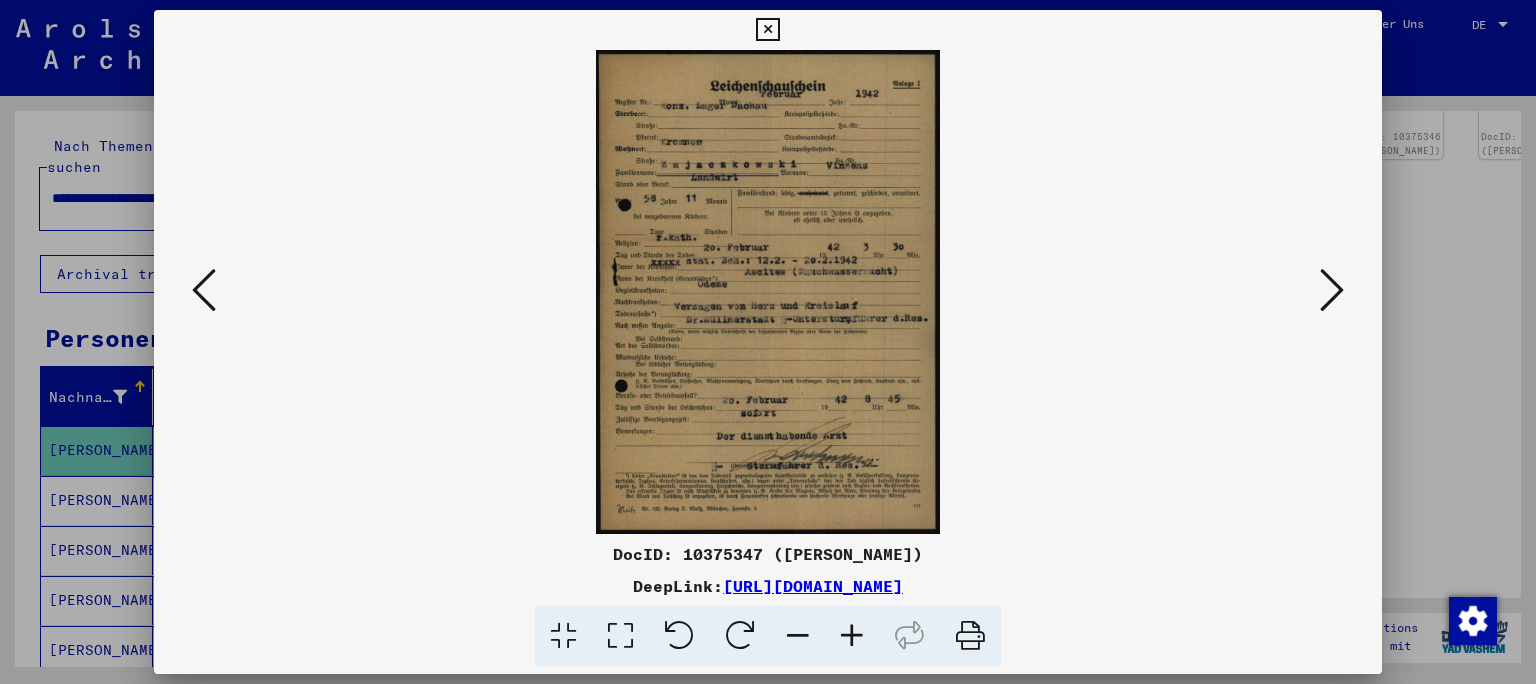 click at bounding box center [767, 30] 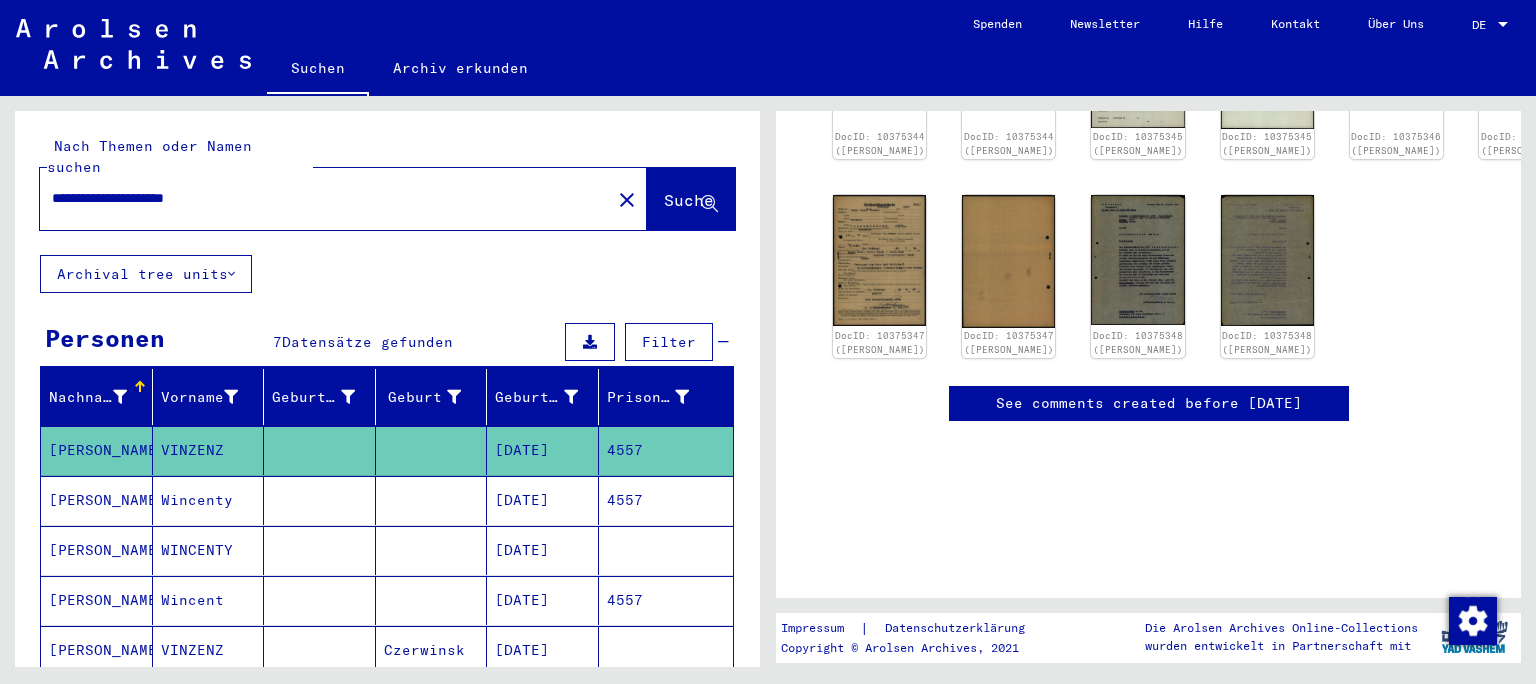 drag, startPoint x: 135, startPoint y: 160, endPoint x: 0, endPoint y: 204, distance: 141.98944 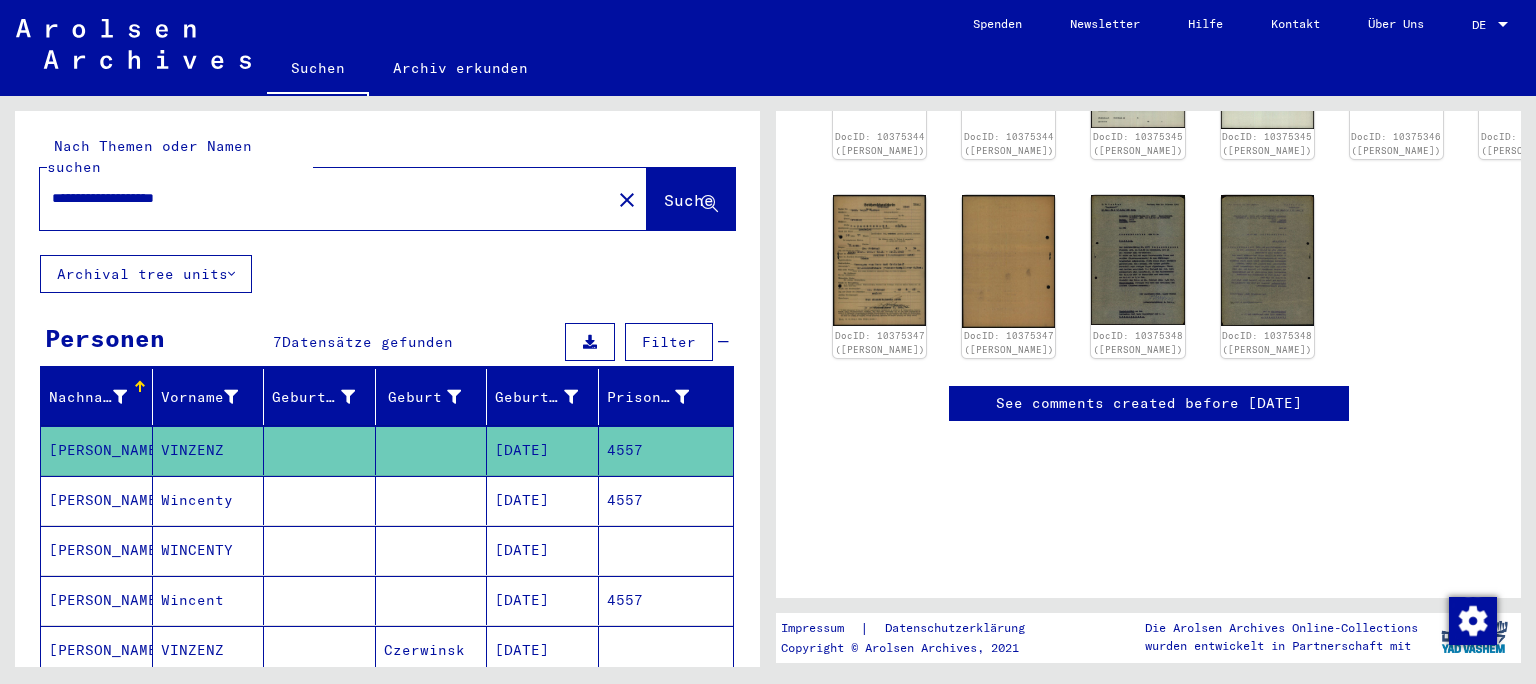 type on "**********" 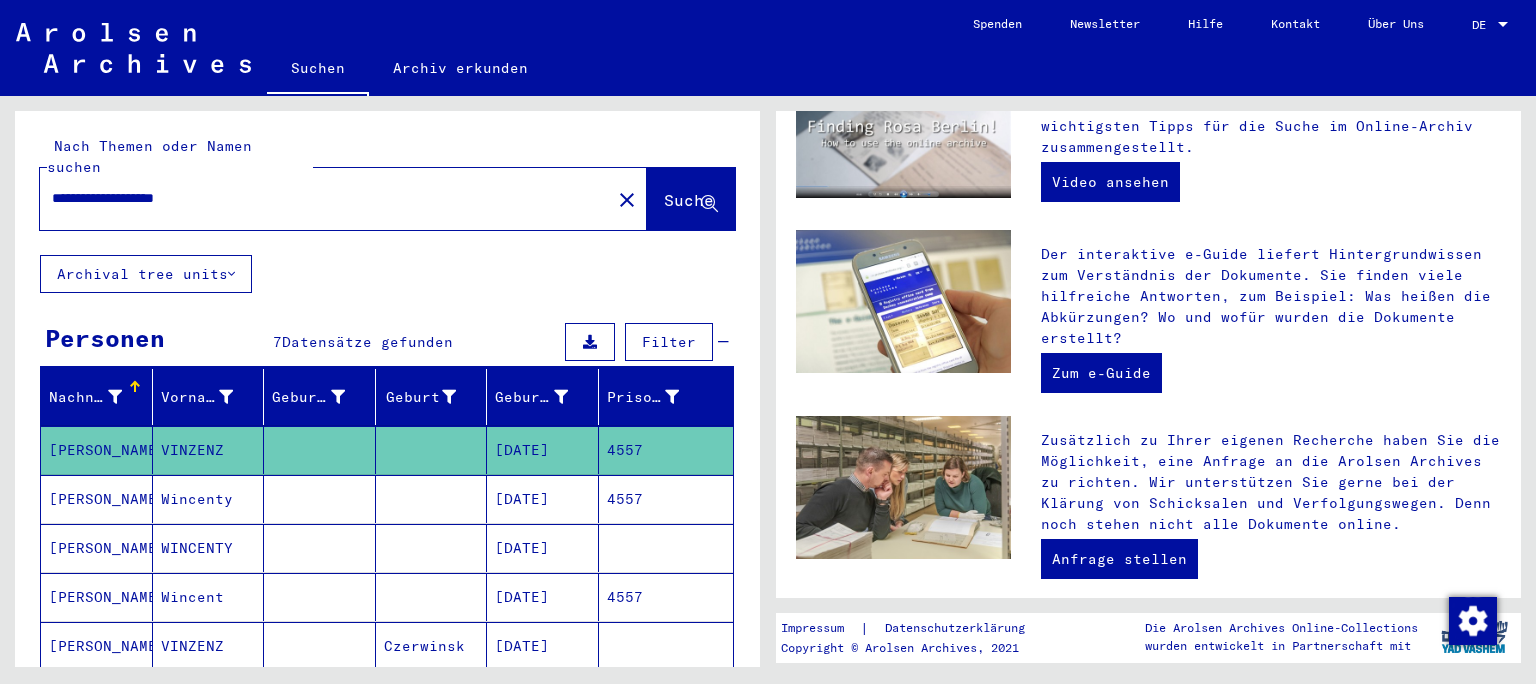 scroll, scrollTop: 0, scrollLeft: 0, axis: both 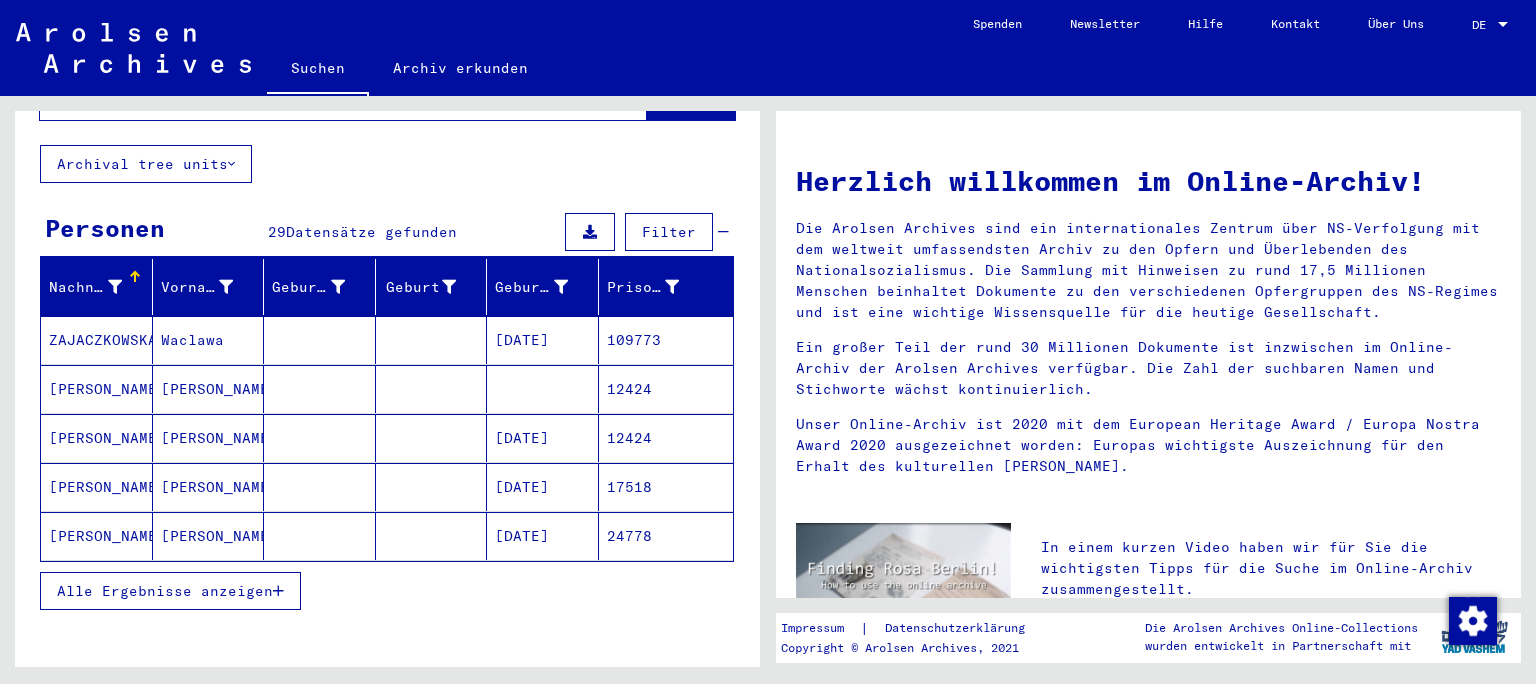 click on "[PERSON_NAME]" at bounding box center (97, 438) 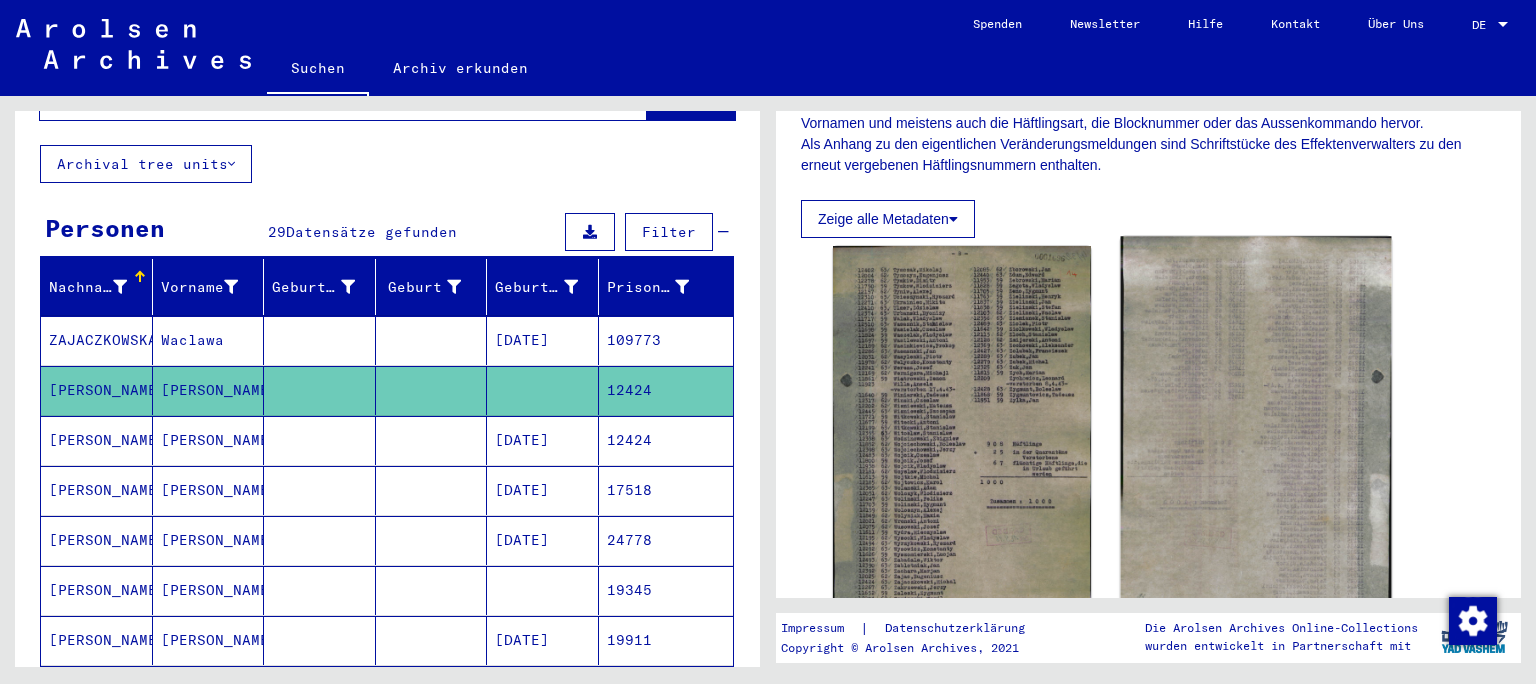 scroll, scrollTop: 442, scrollLeft: 0, axis: vertical 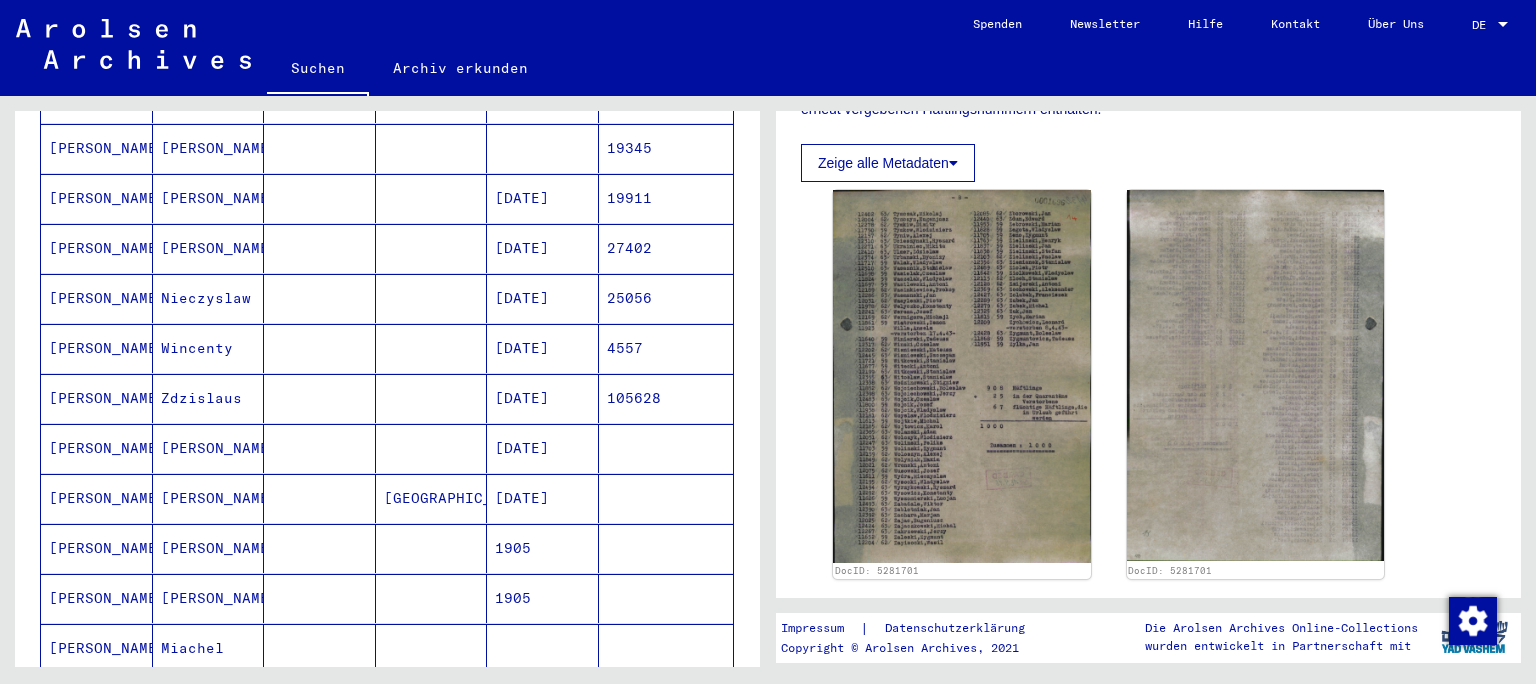 click on "[DATE]" at bounding box center [543, 548] 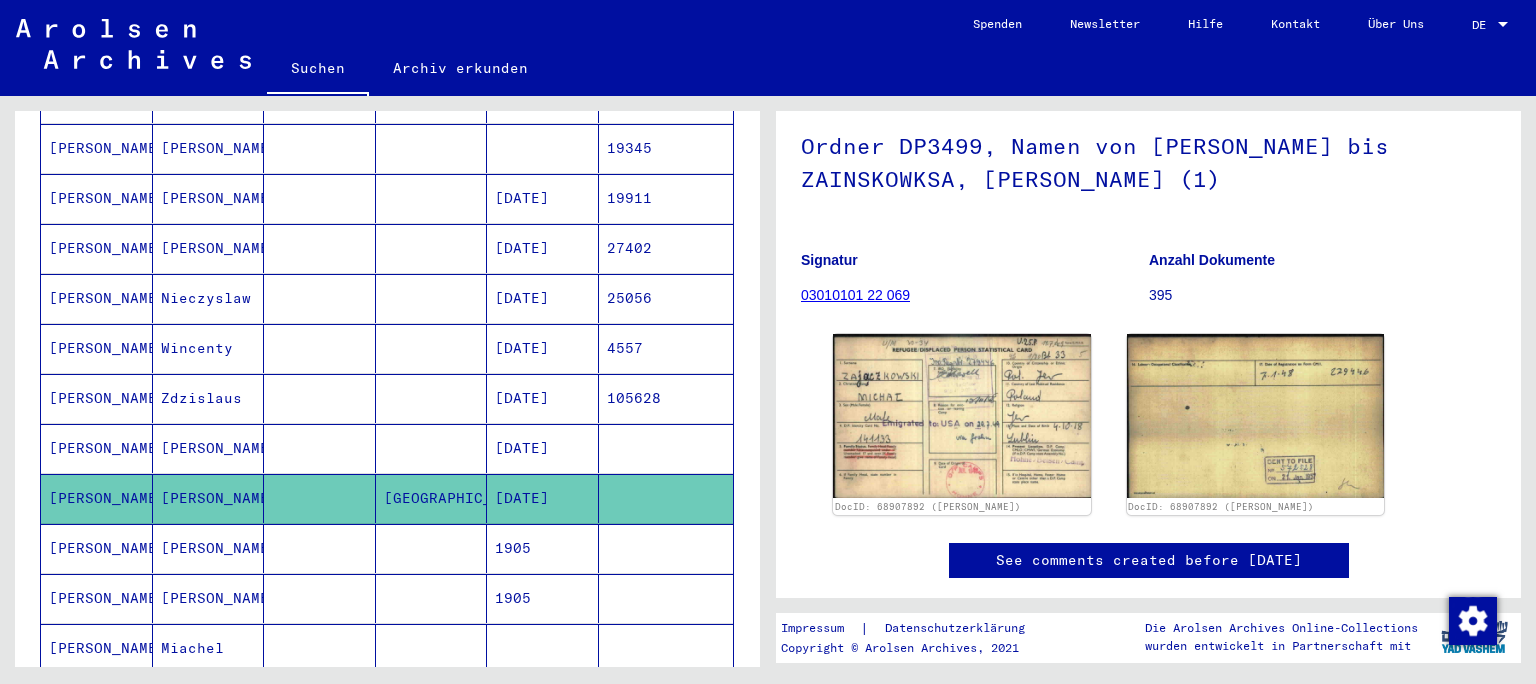 scroll, scrollTop: 221, scrollLeft: 0, axis: vertical 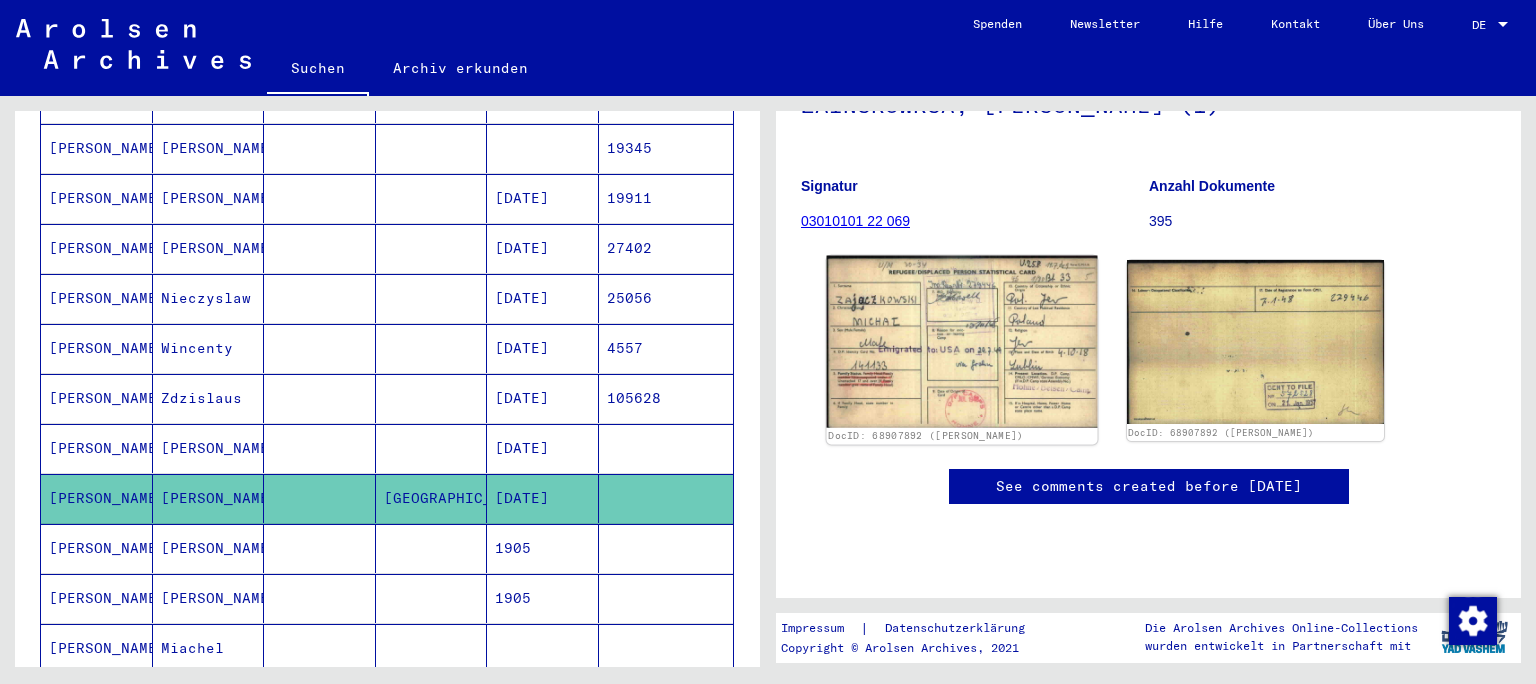 click 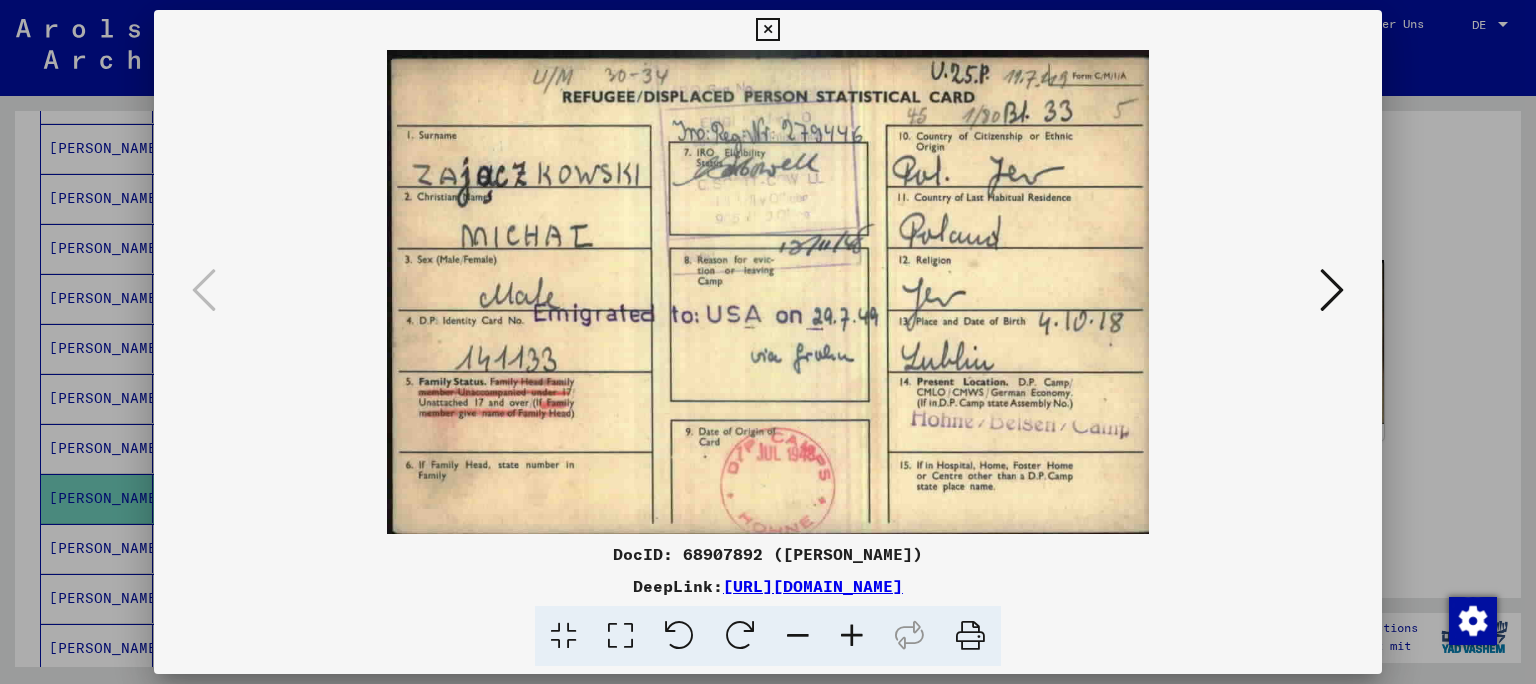 click at bounding box center (1332, 291) 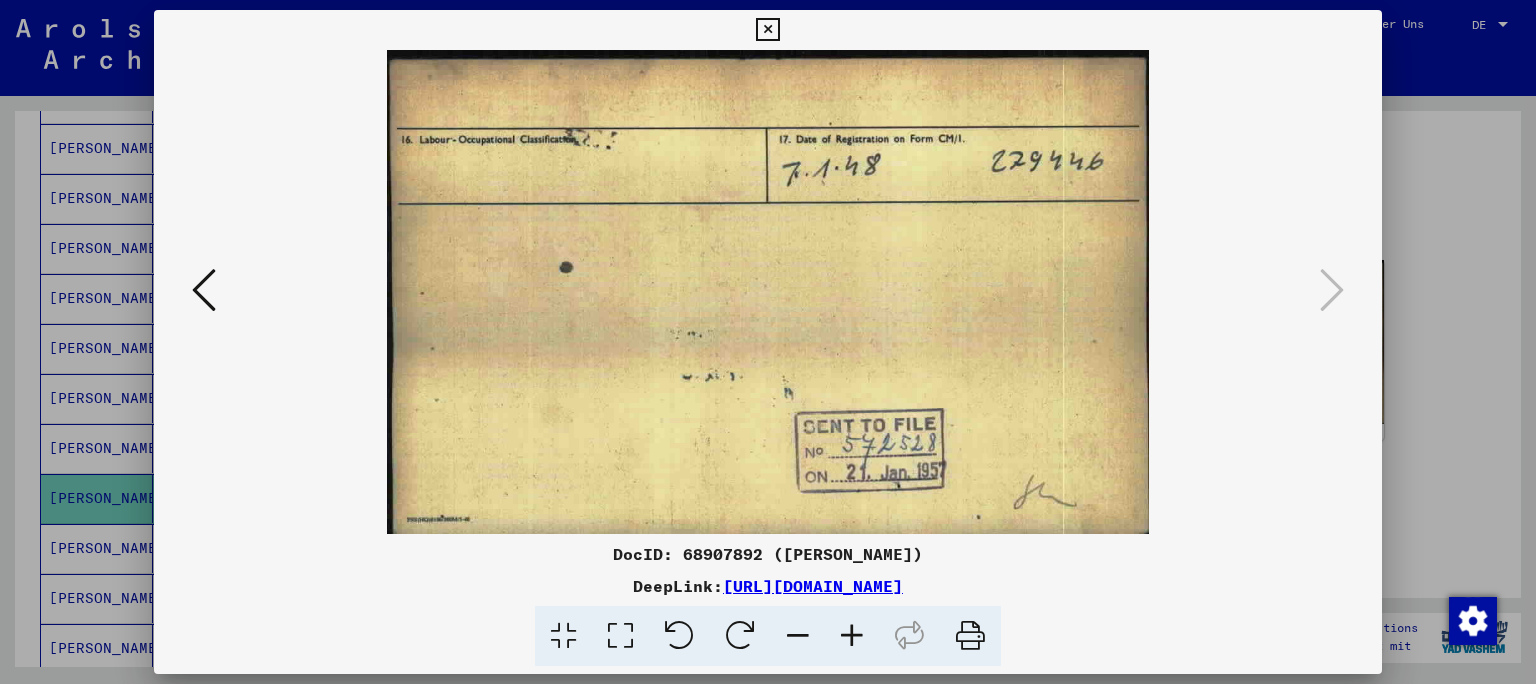 click at bounding box center [767, 30] 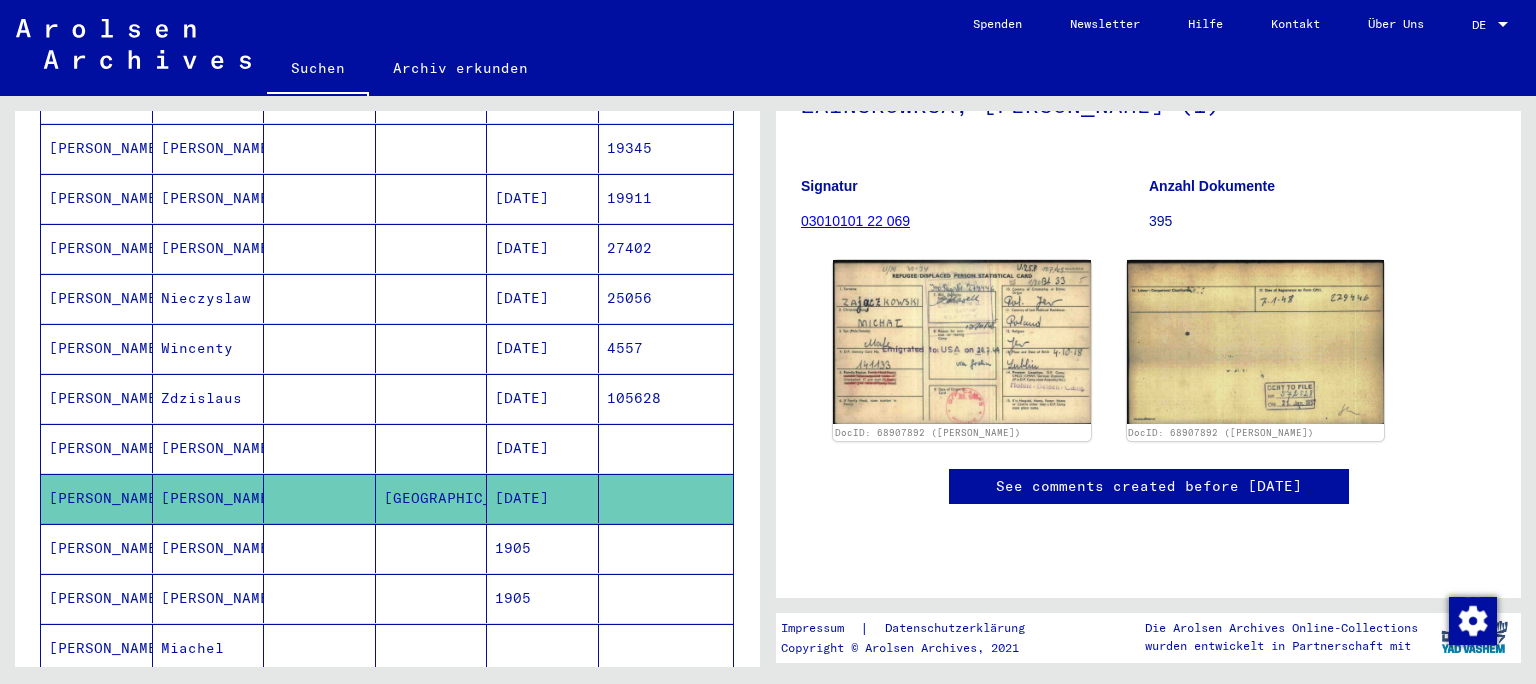 click on "[PERSON_NAME]" at bounding box center [97, 598] 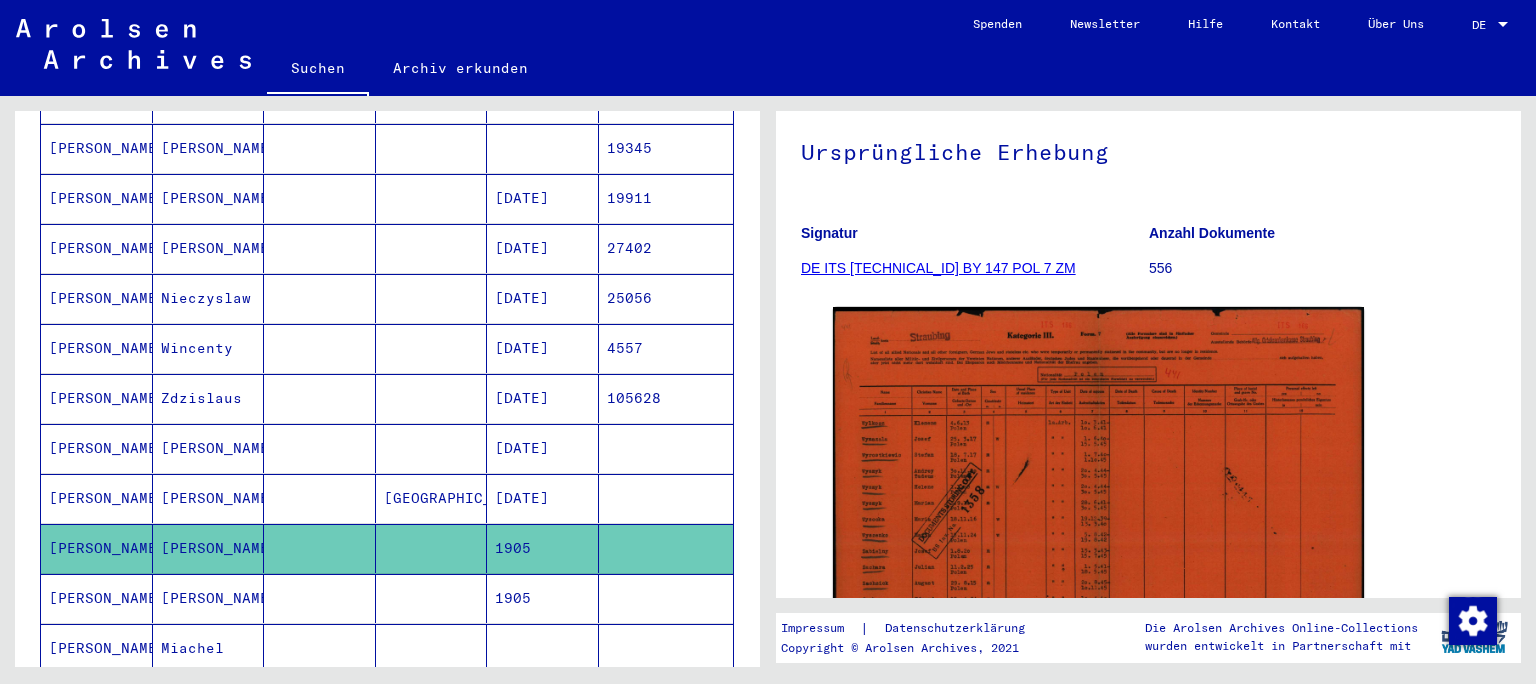 scroll, scrollTop: 221, scrollLeft: 0, axis: vertical 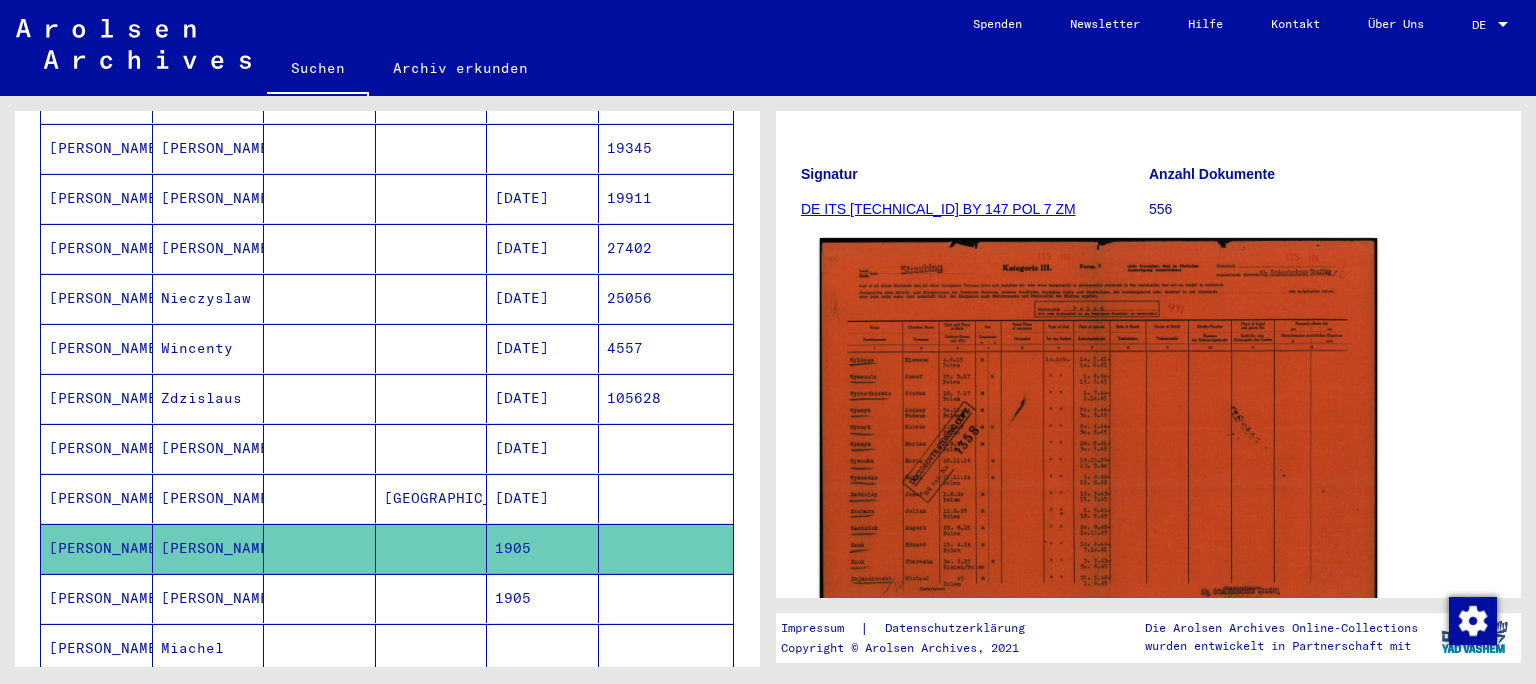 click 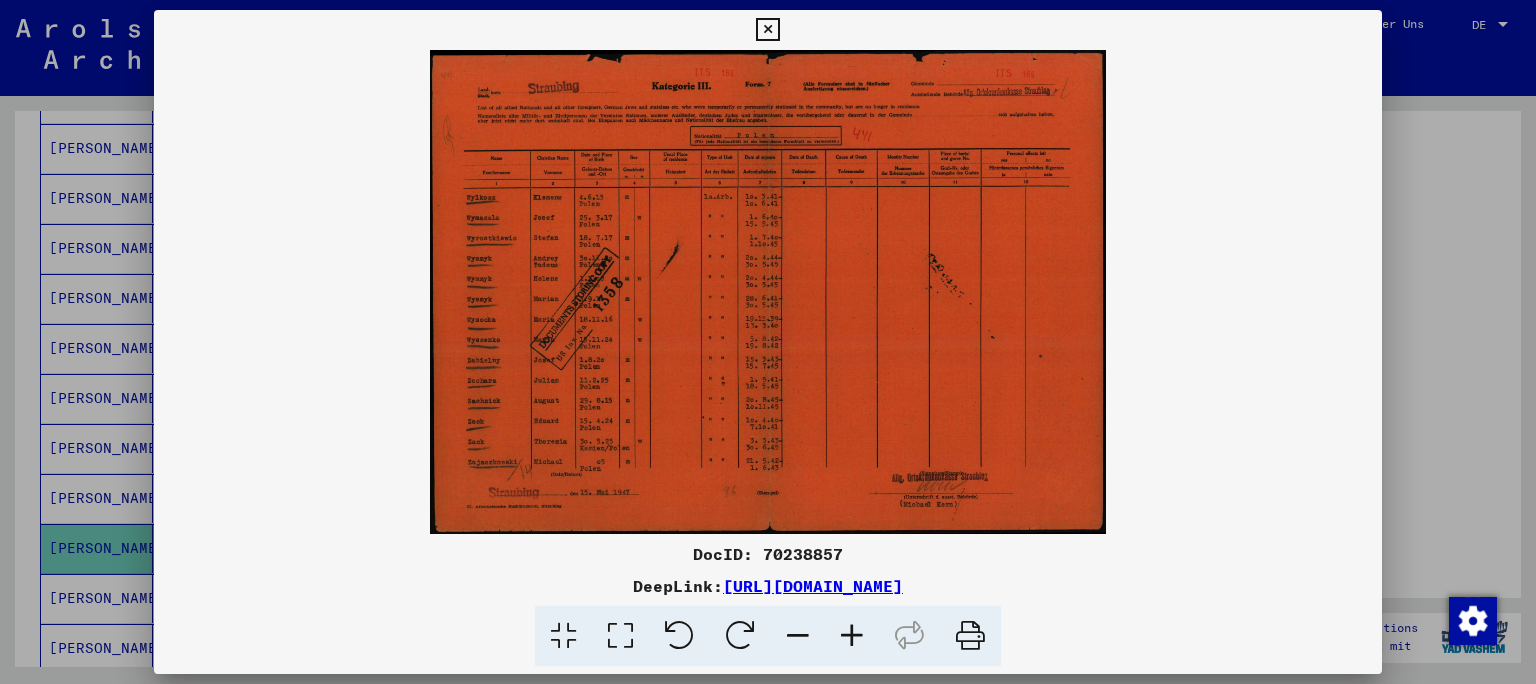 click at bounding box center (767, 30) 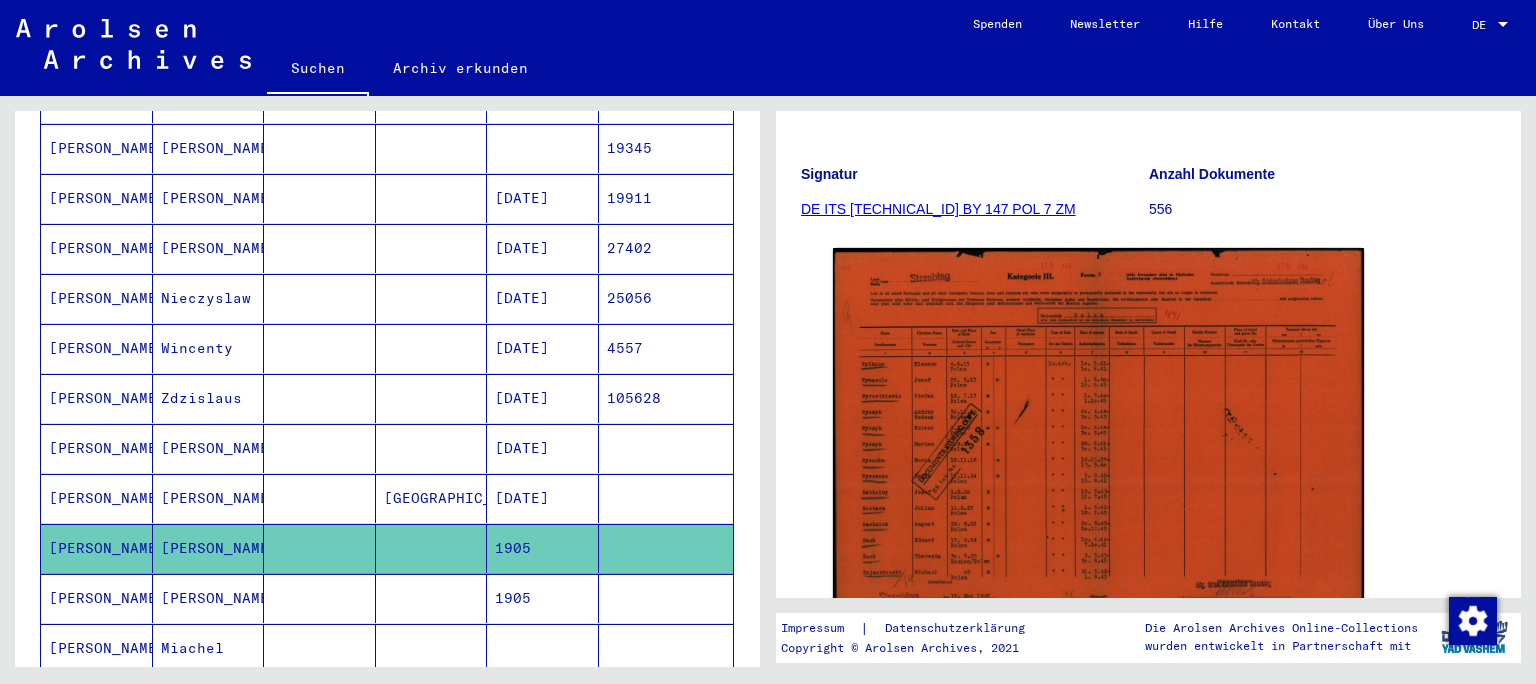click on "[DATE]" at bounding box center [543, 398] 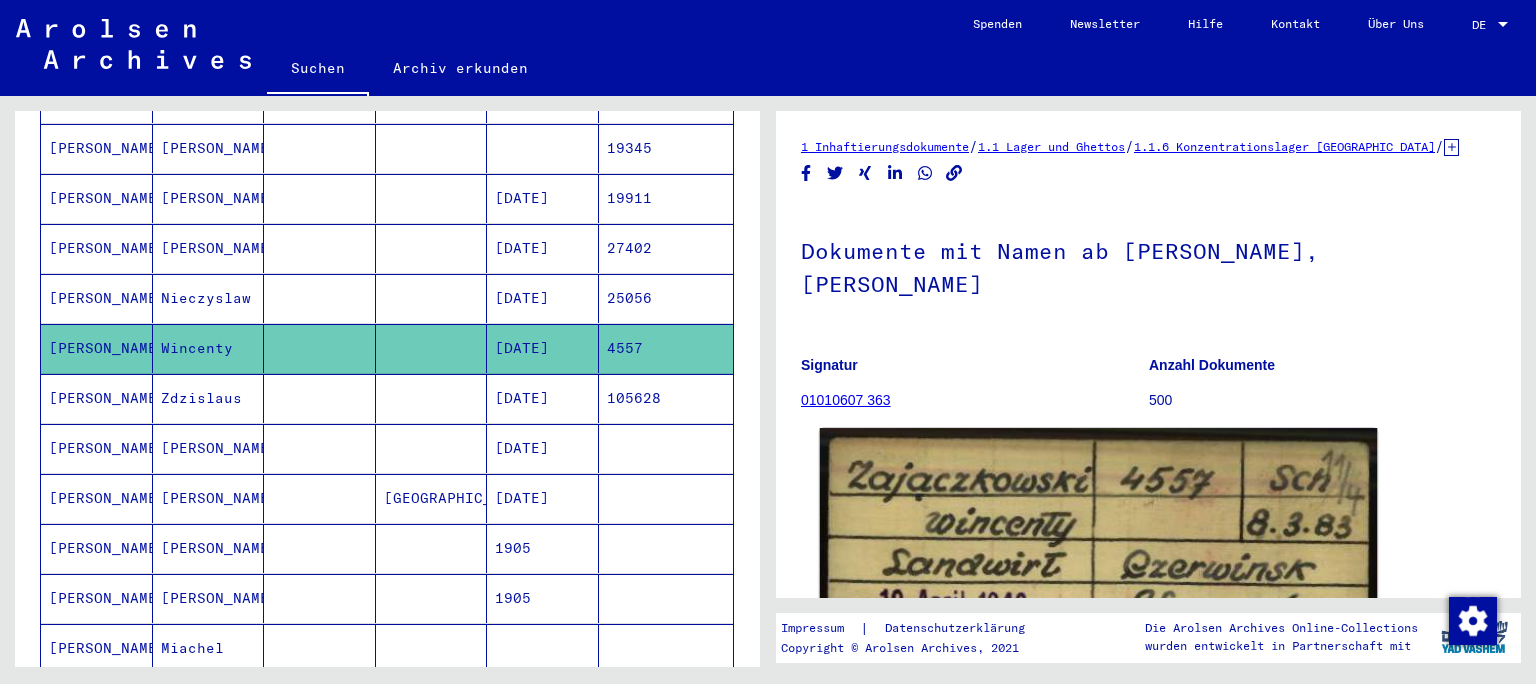 scroll, scrollTop: 110, scrollLeft: 0, axis: vertical 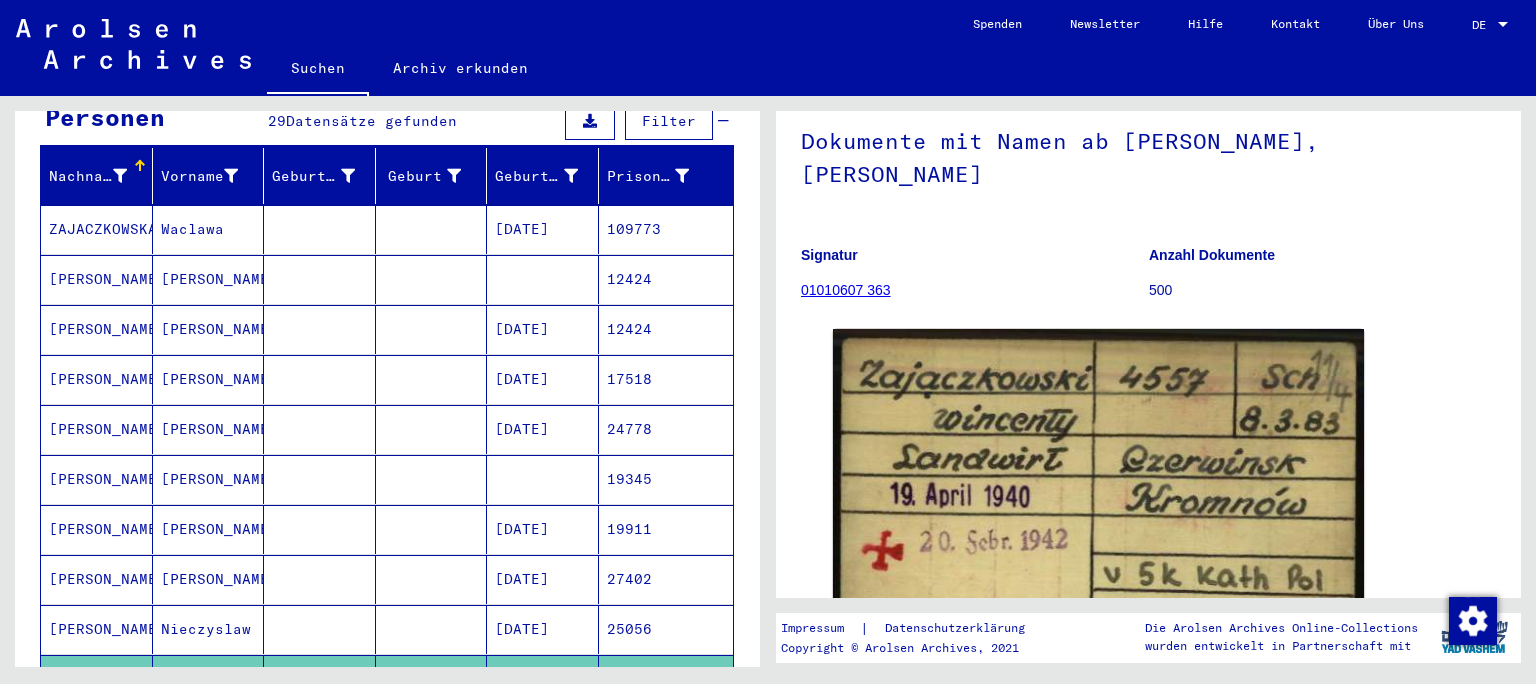 click at bounding box center (543, 329) 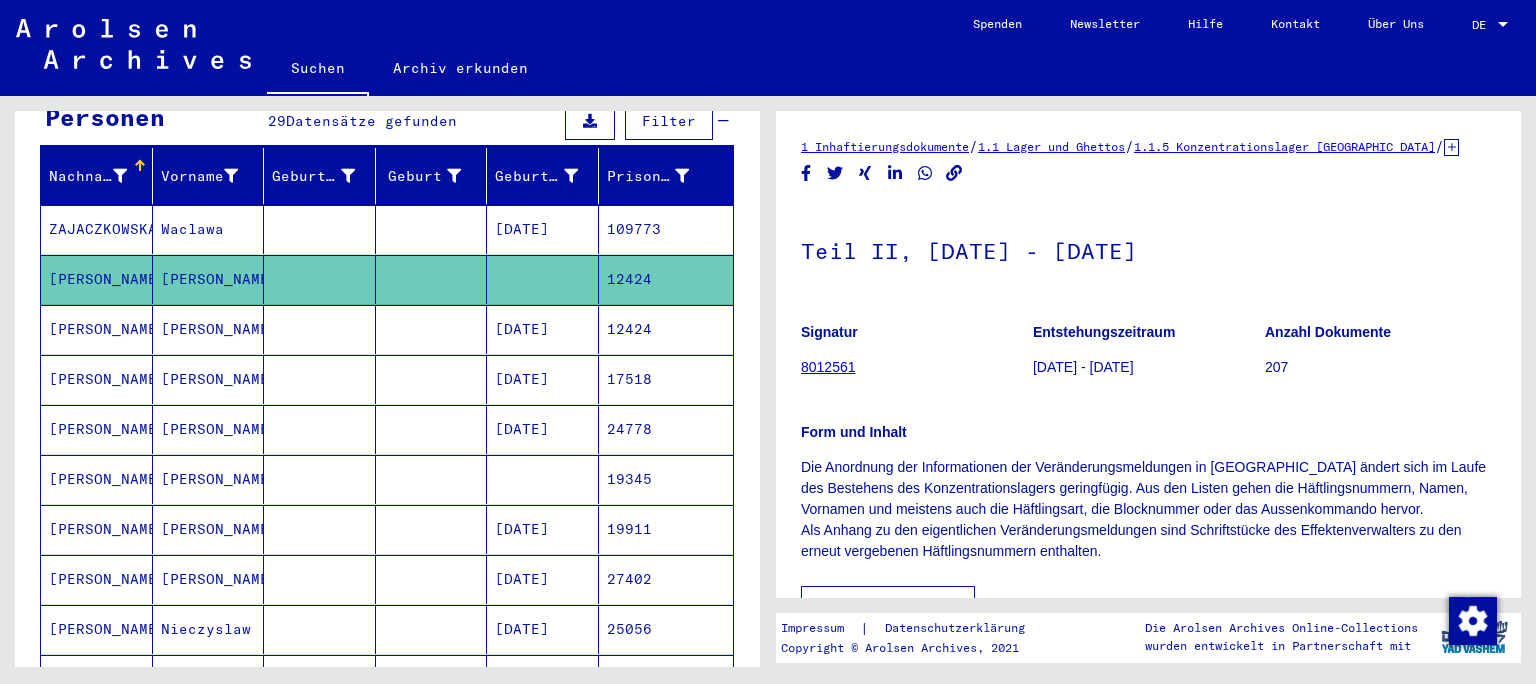 click on "[DATE]" at bounding box center [543, 379] 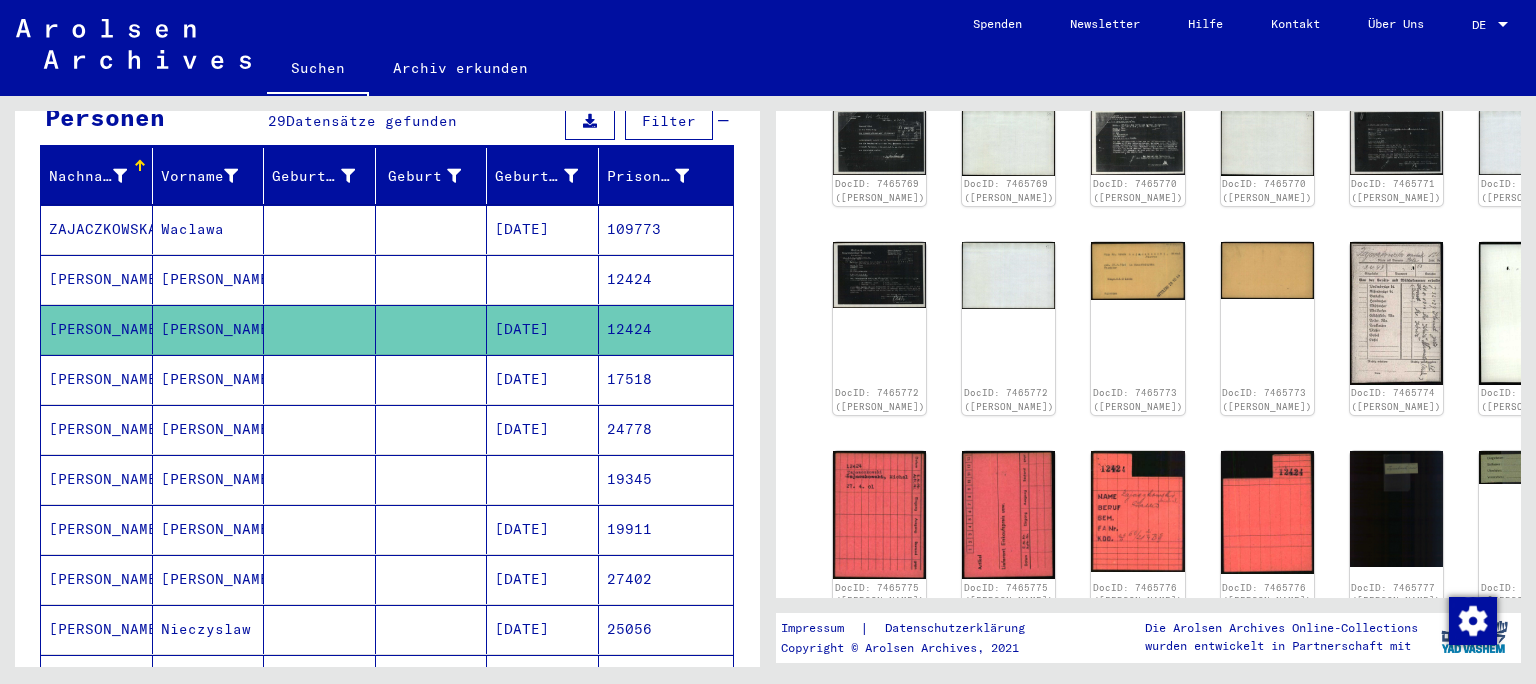 scroll, scrollTop: 994, scrollLeft: 0, axis: vertical 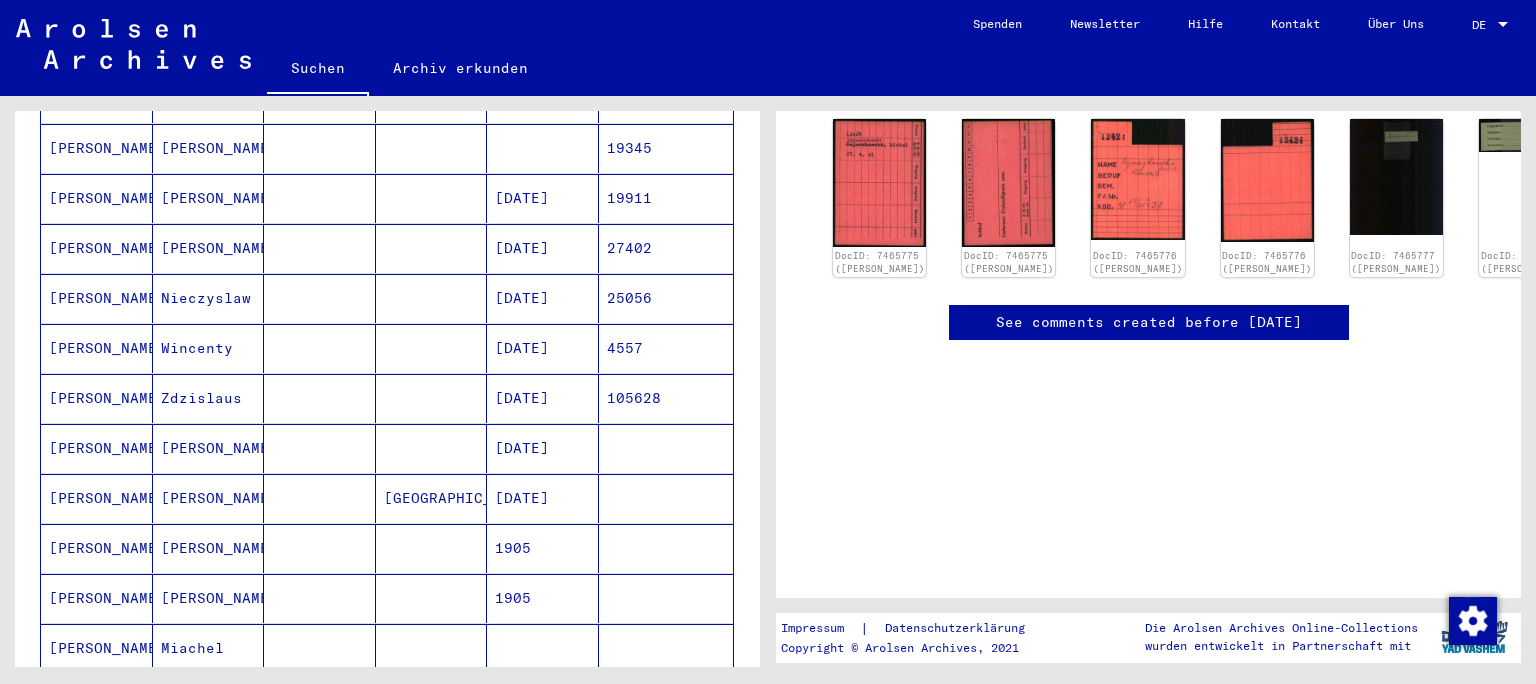 click on "[DATE]" at bounding box center (543, 548) 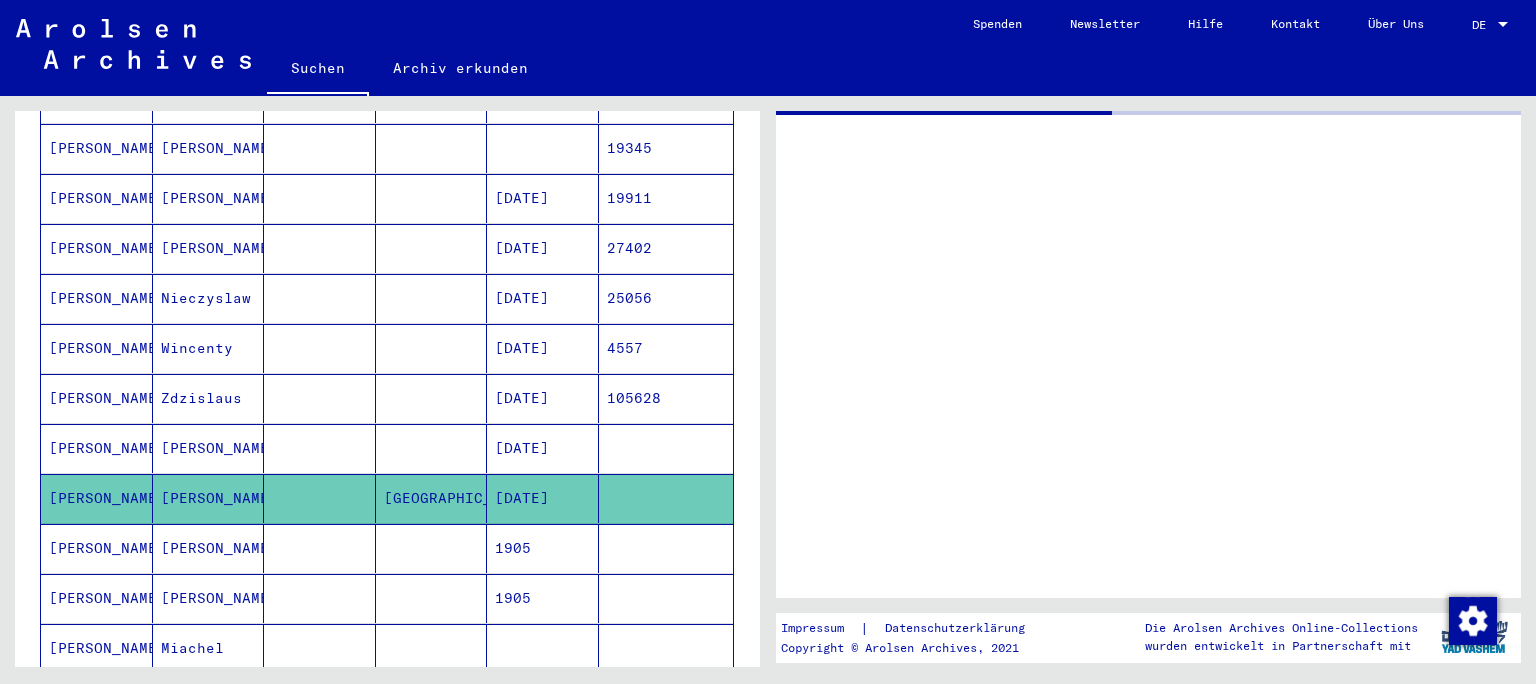 scroll, scrollTop: 0, scrollLeft: 0, axis: both 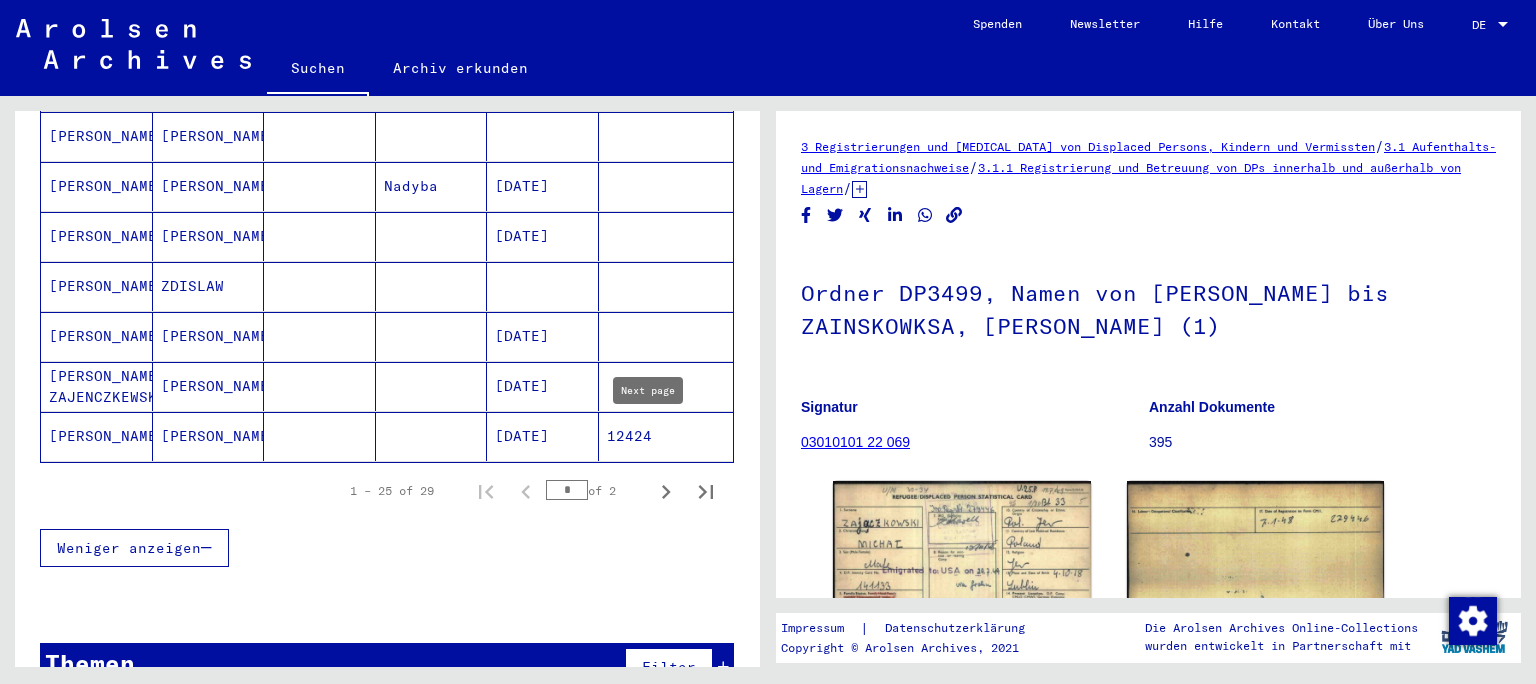 click 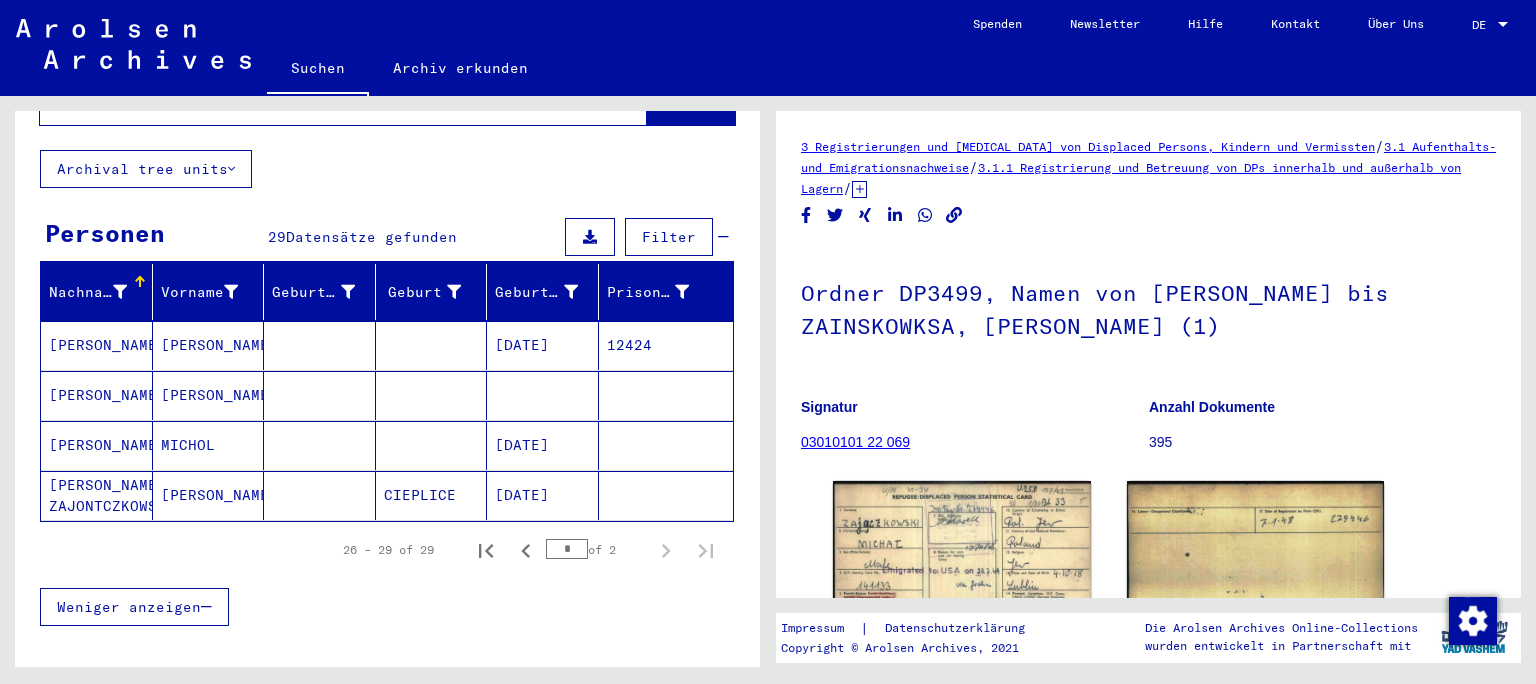 scroll, scrollTop: 68, scrollLeft: 0, axis: vertical 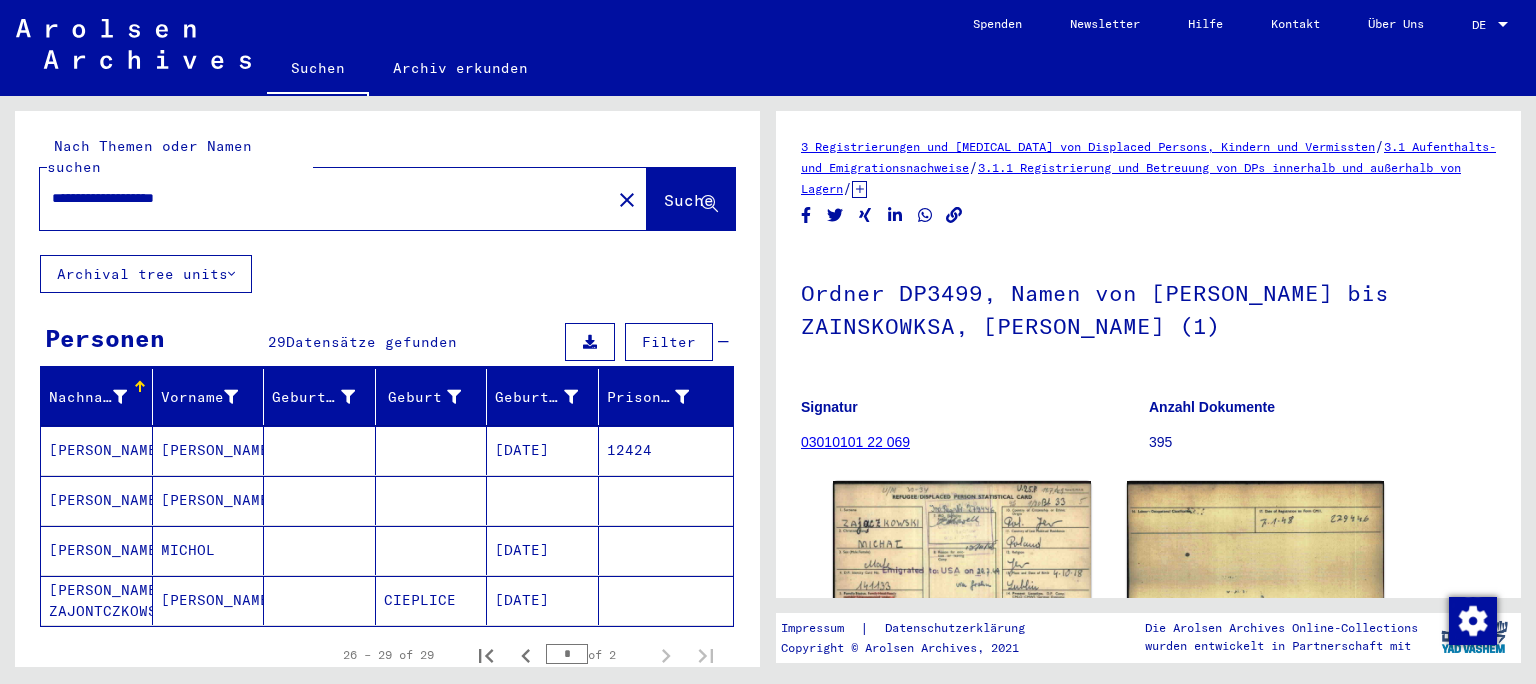click on "**********" at bounding box center [325, 198] 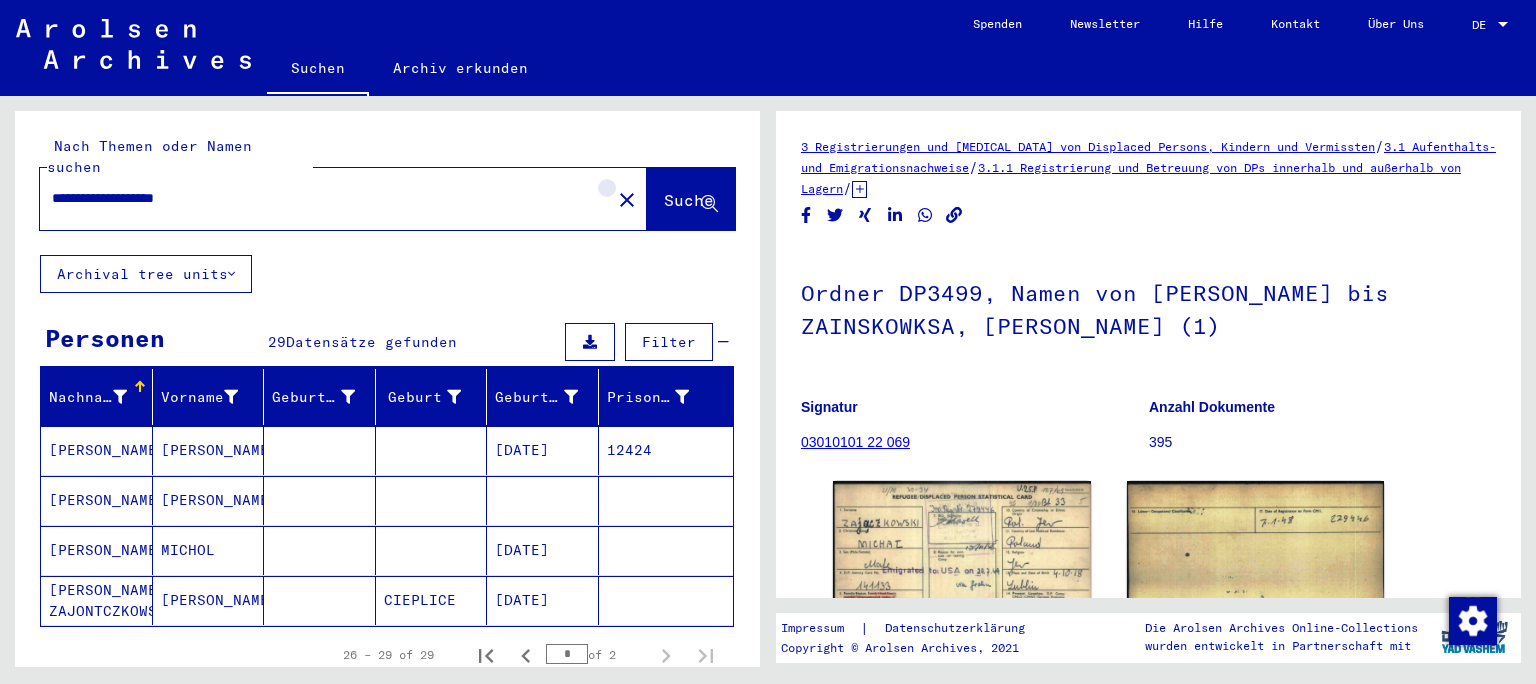 click on "close" 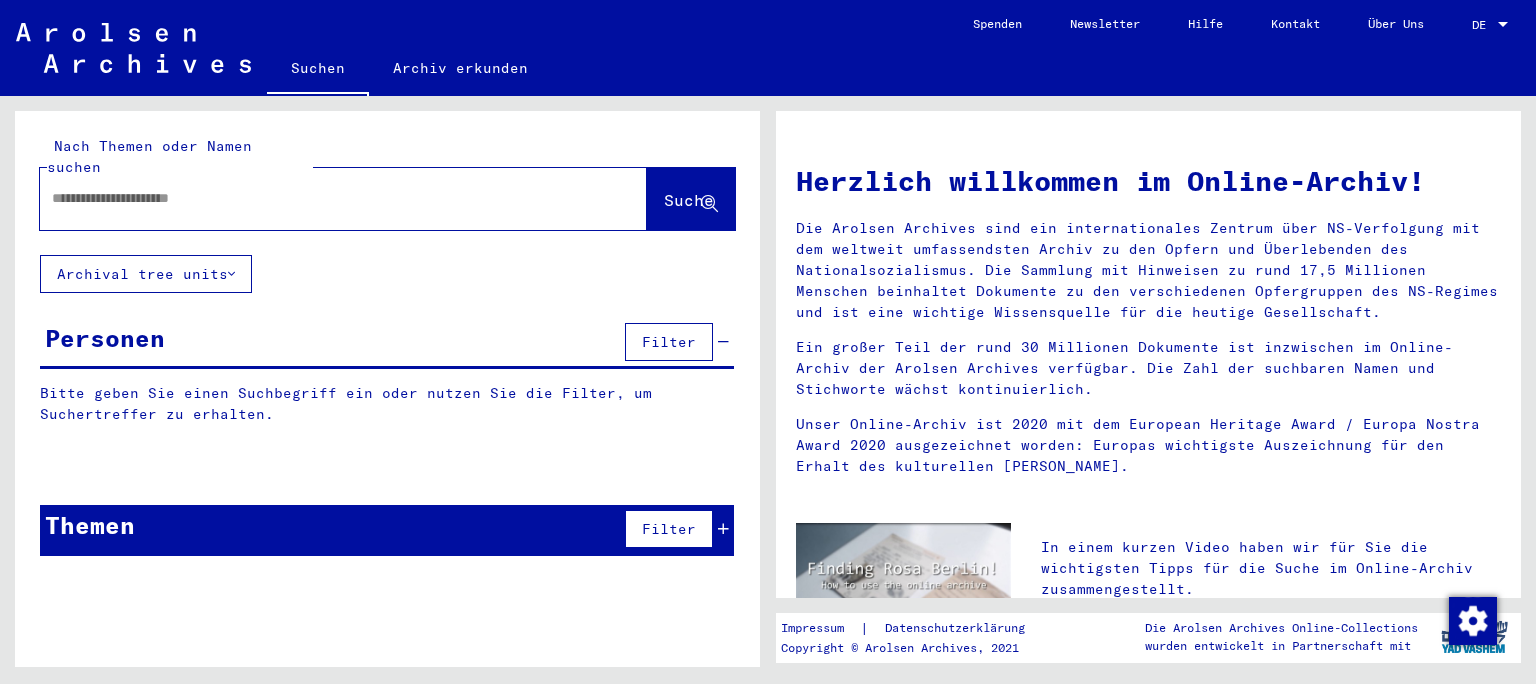 click at bounding box center [319, 198] 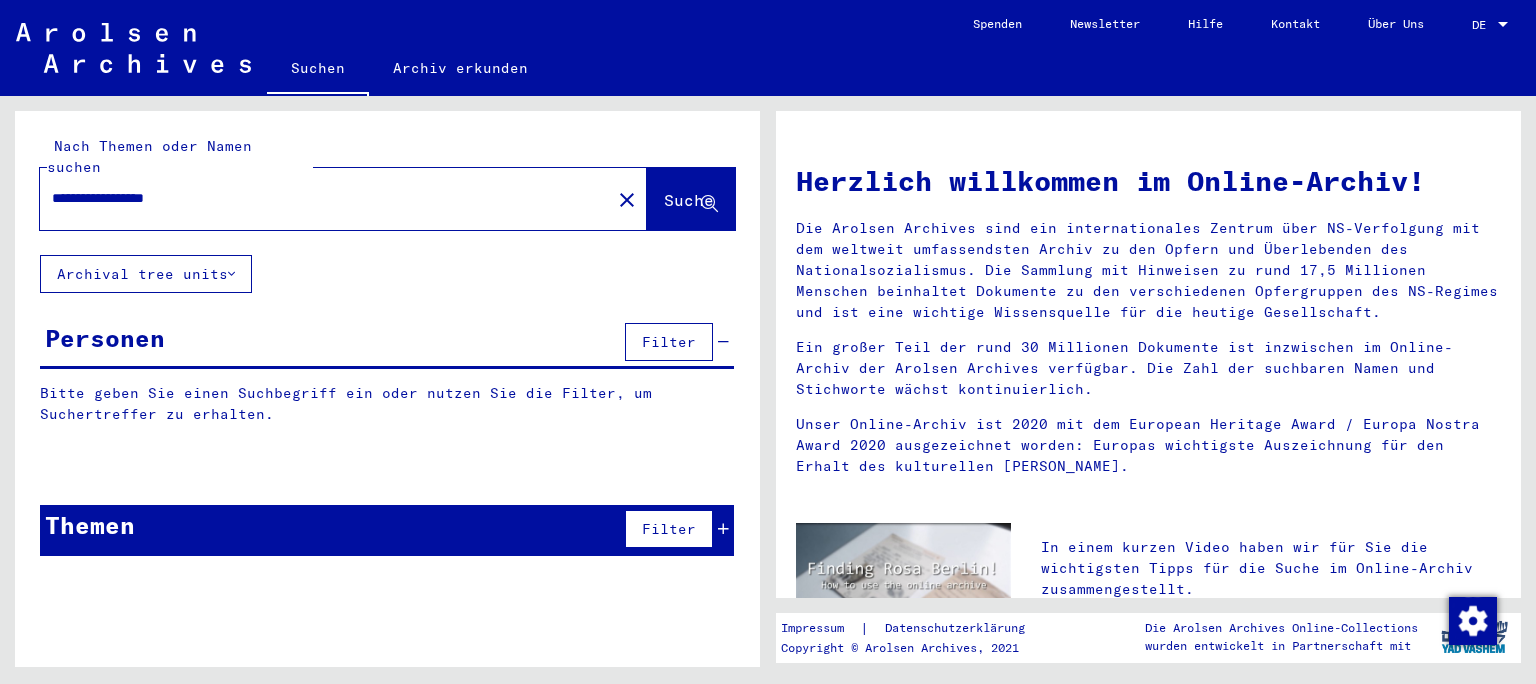 type on "**********" 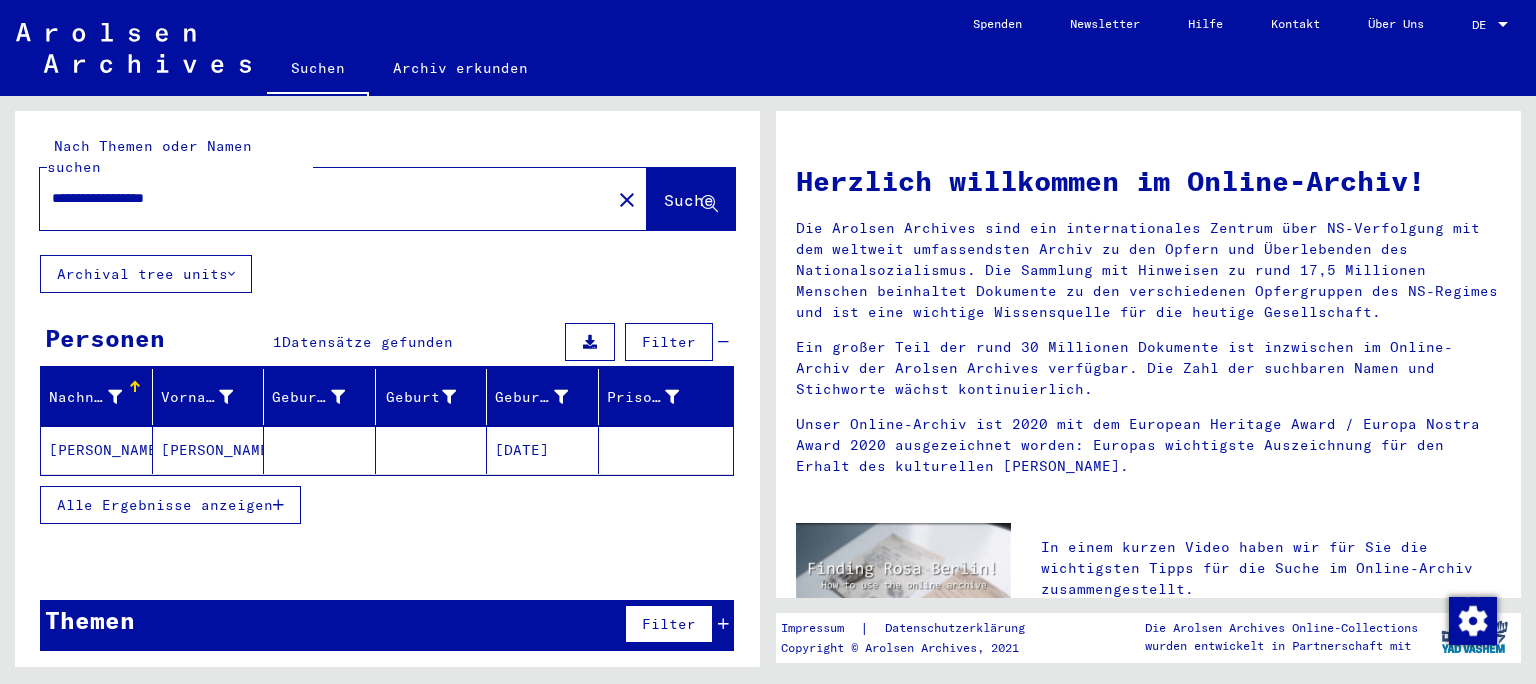 click on "[PERSON_NAME]" 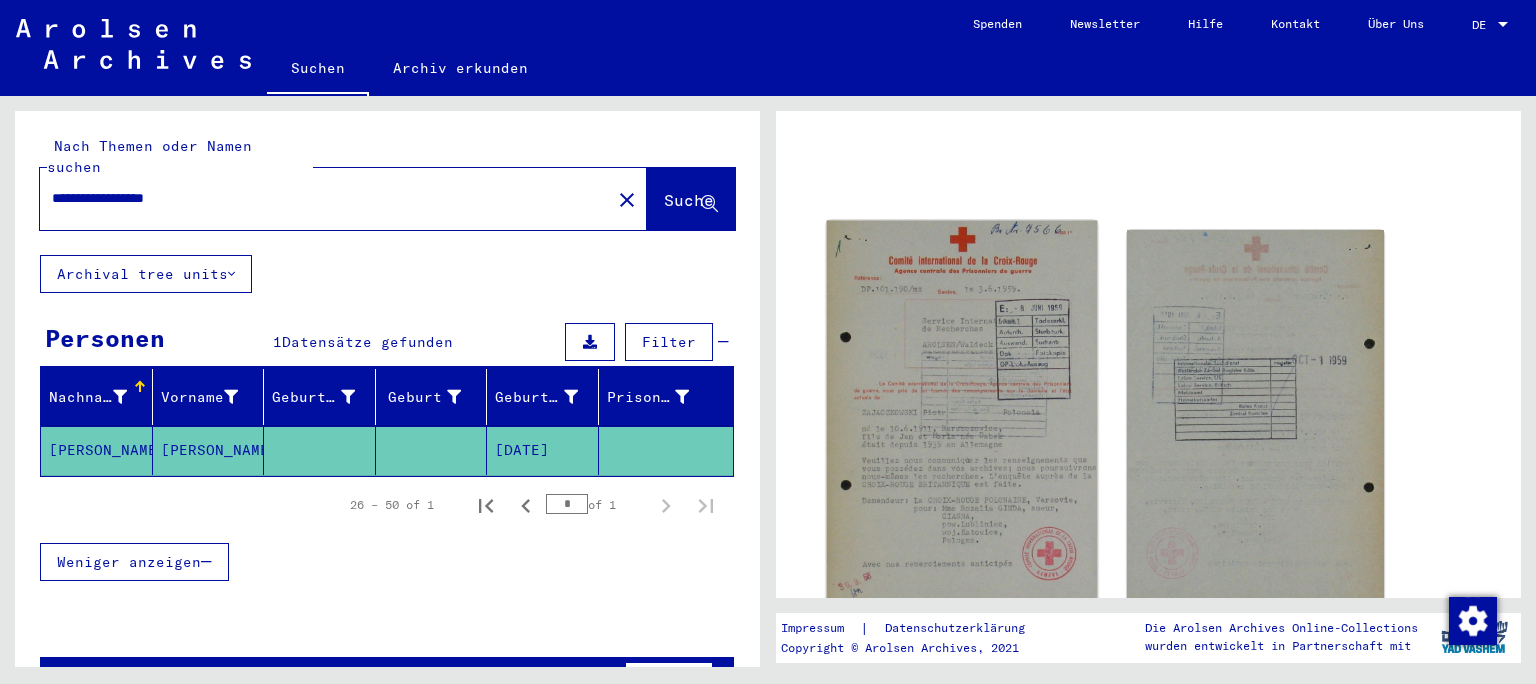 scroll, scrollTop: 221, scrollLeft: 0, axis: vertical 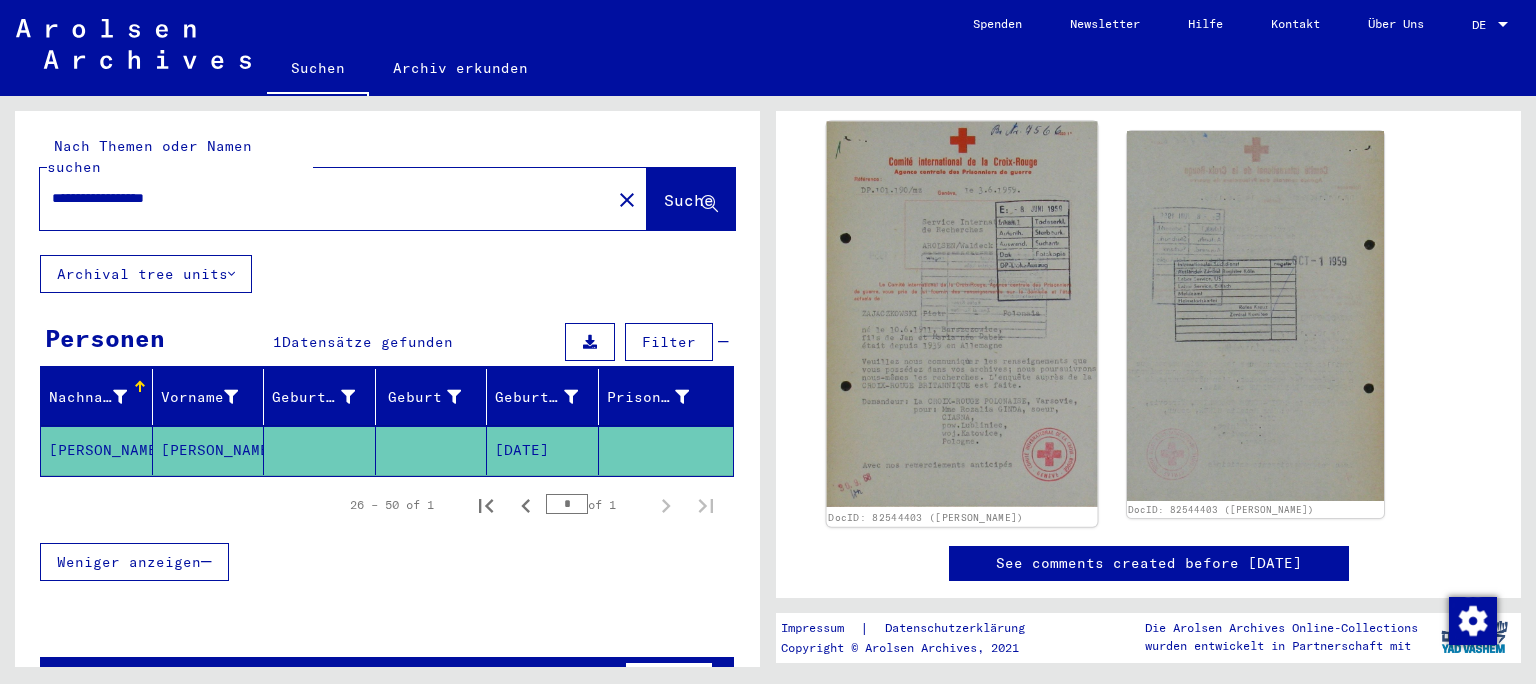 click 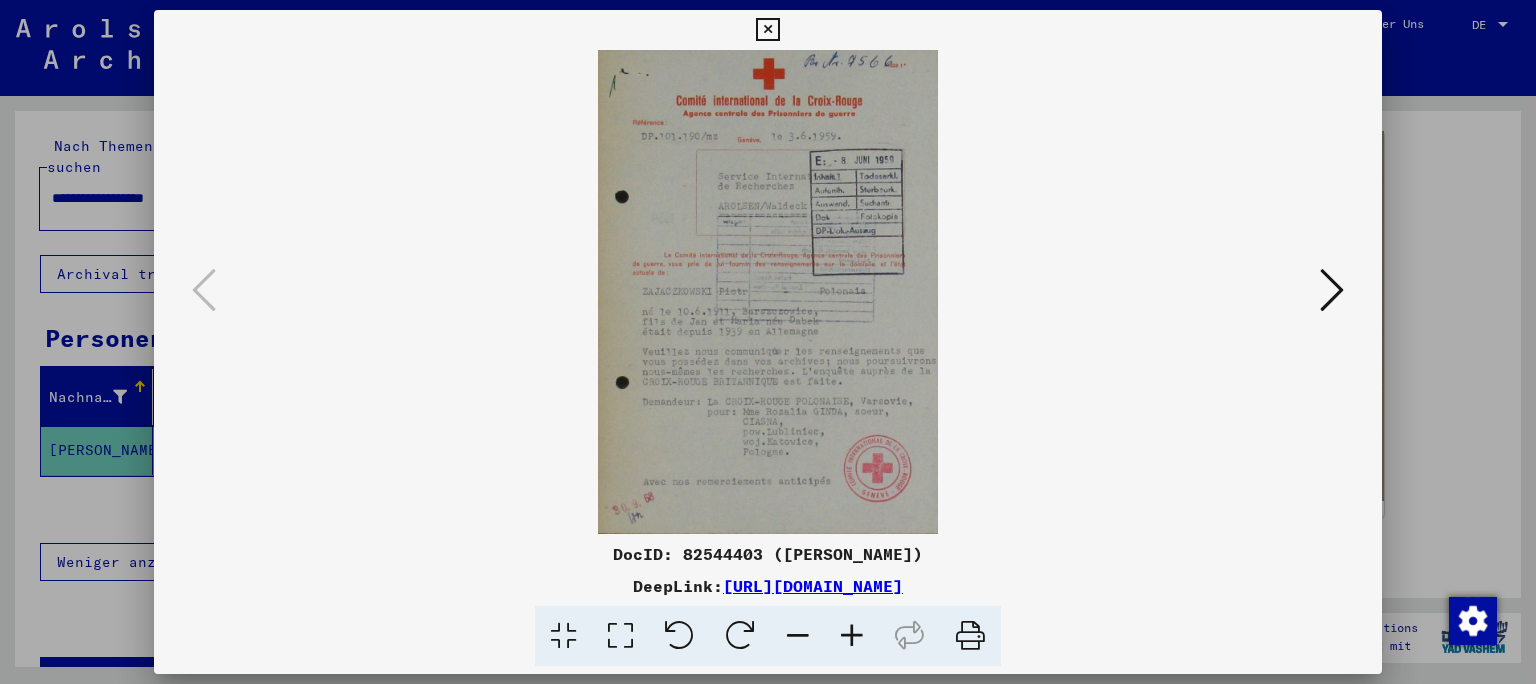 click at bounding box center [767, 30] 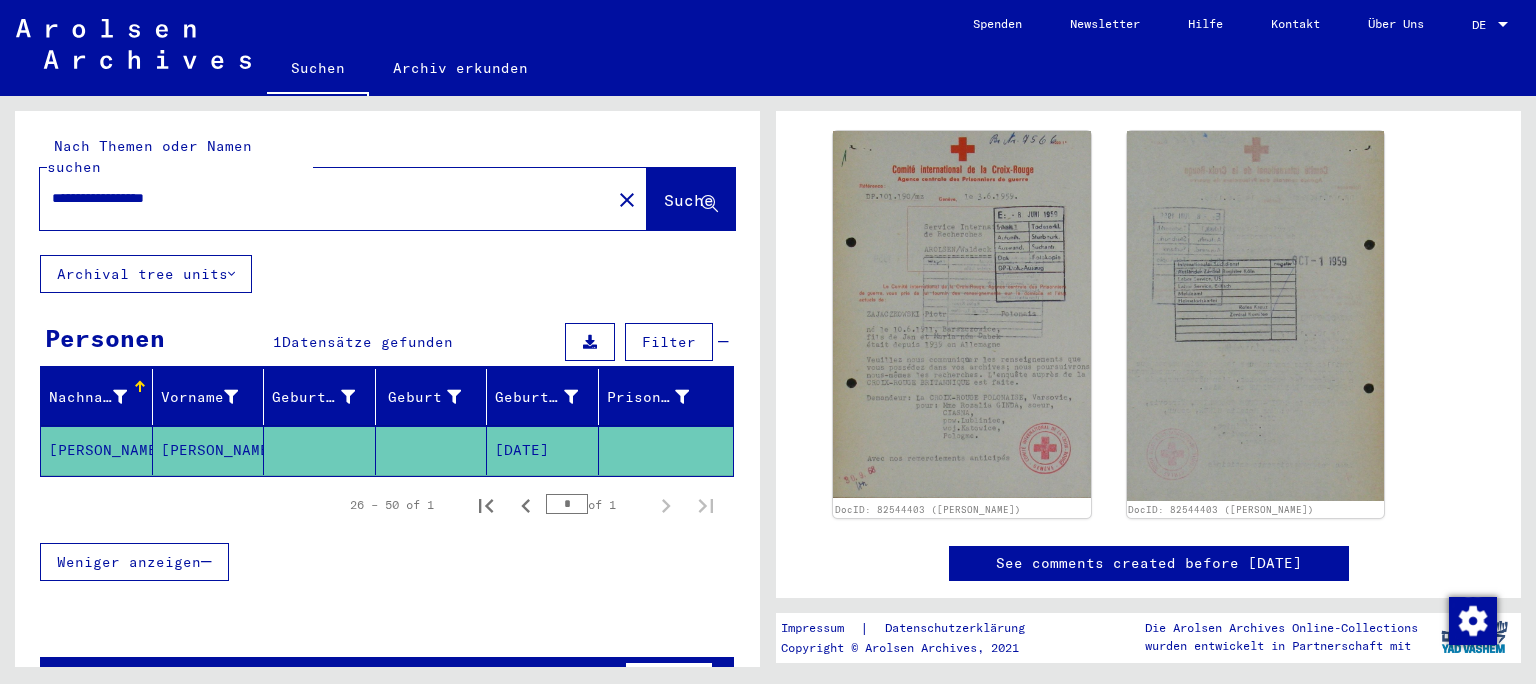 scroll, scrollTop: 30, scrollLeft: 0, axis: vertical 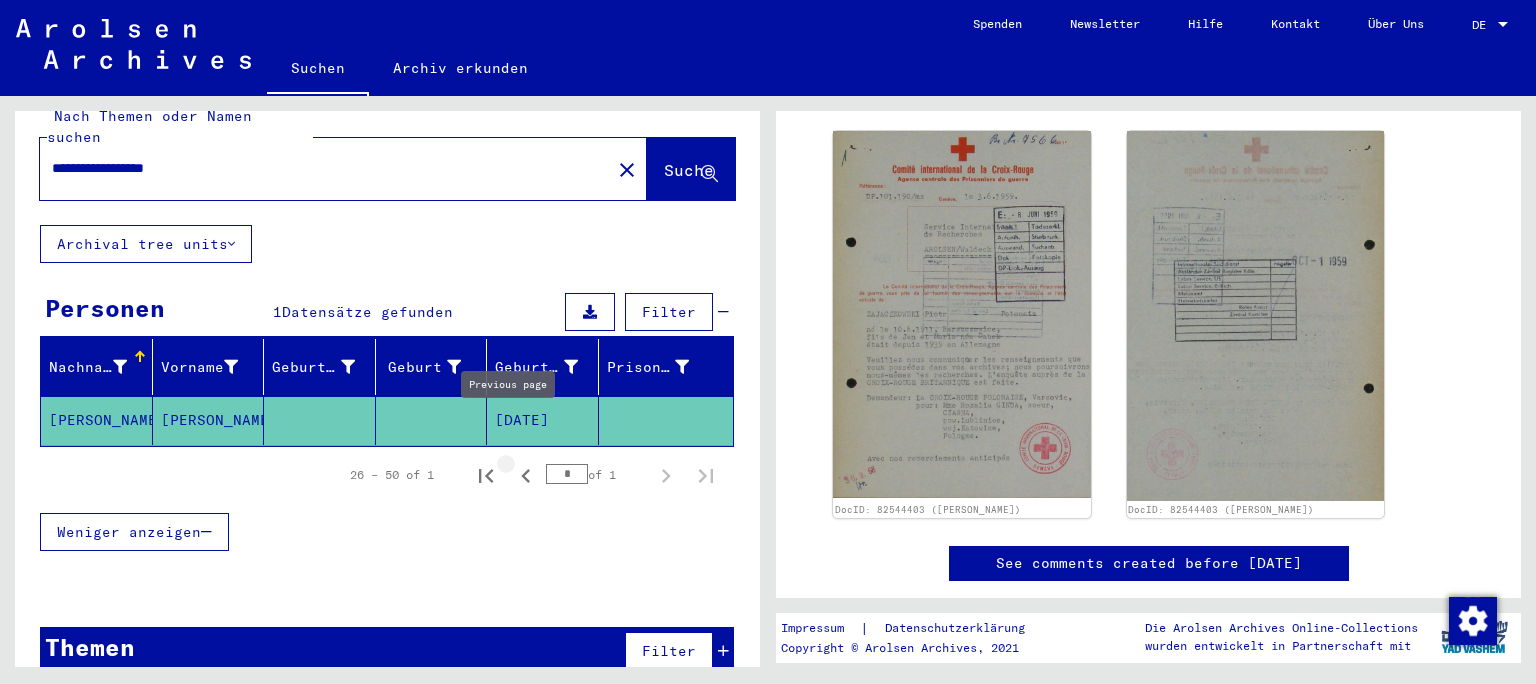 click 